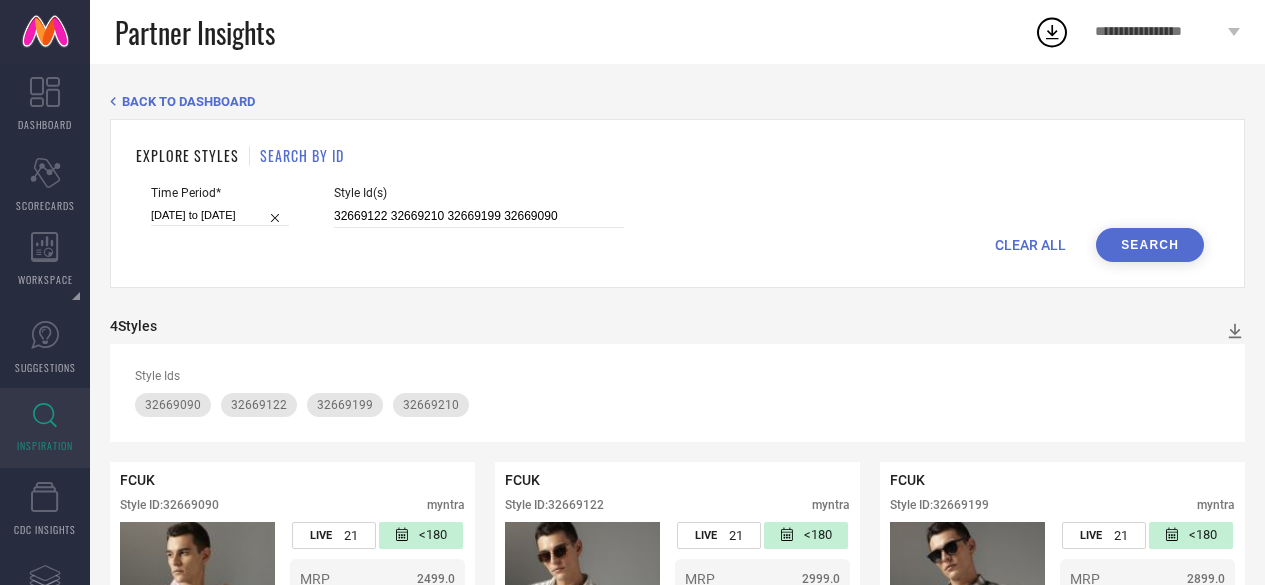 scroll, scrollTop: 11, scrollLeft: 0, axis: vertical 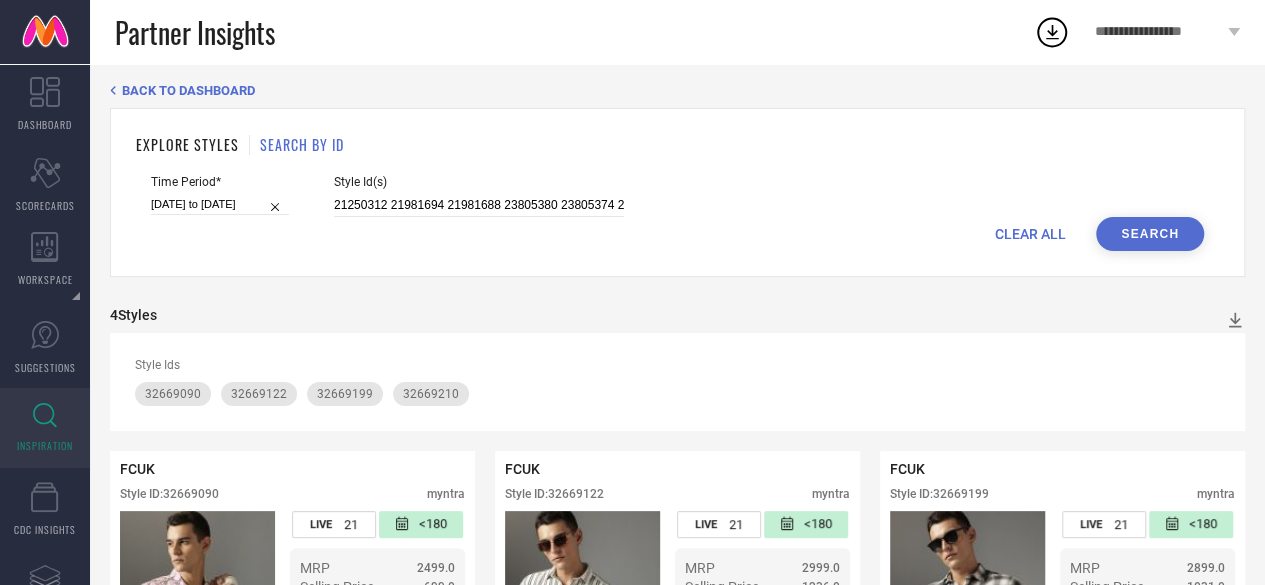 click on "Search" at bounding box center (1150, 234) 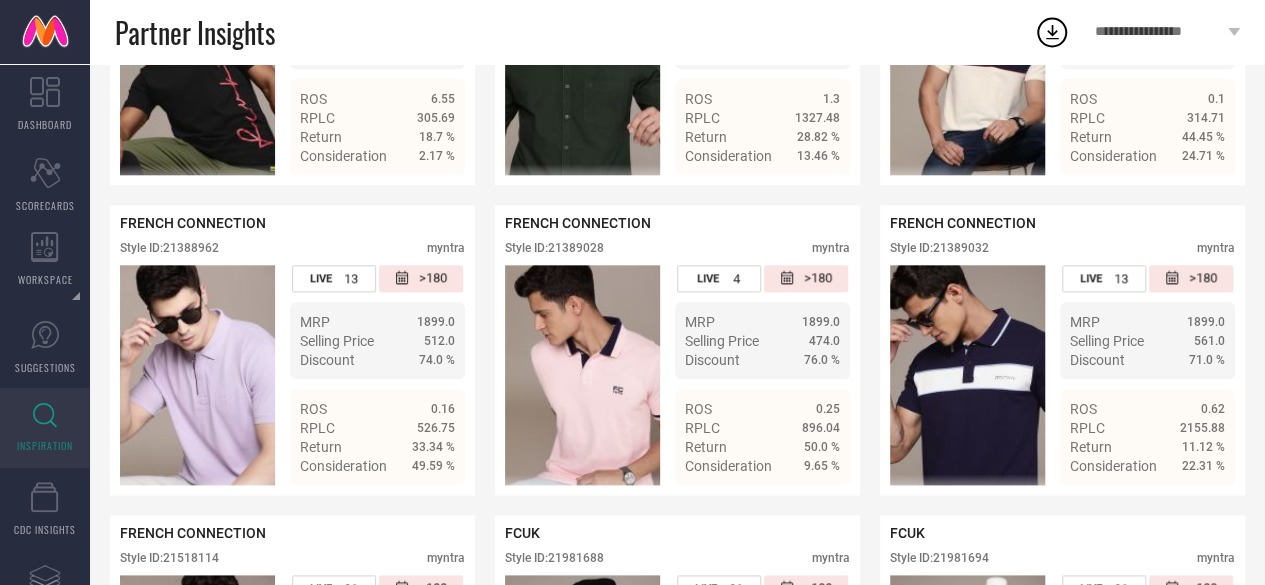 scroll, scrollTop: 1022, scrollLeft: 0, axis: vertical 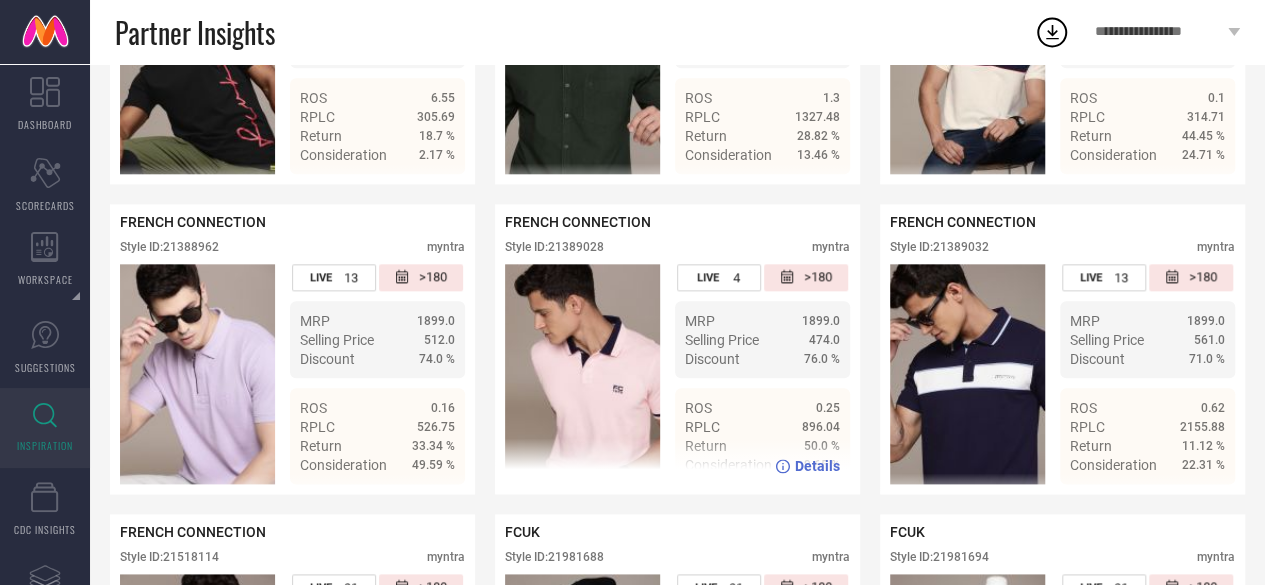 click on "Style ID:  21389028" at bounding box center (554, 247) 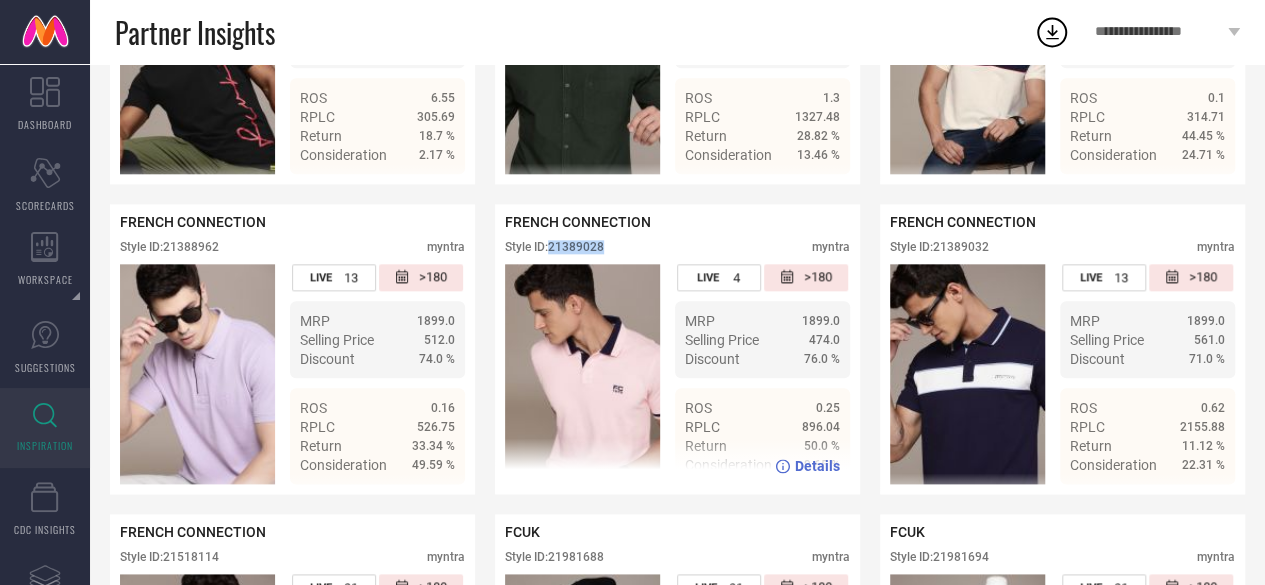 click on "Style ID:  21389028" at bounding box center [554, 247] 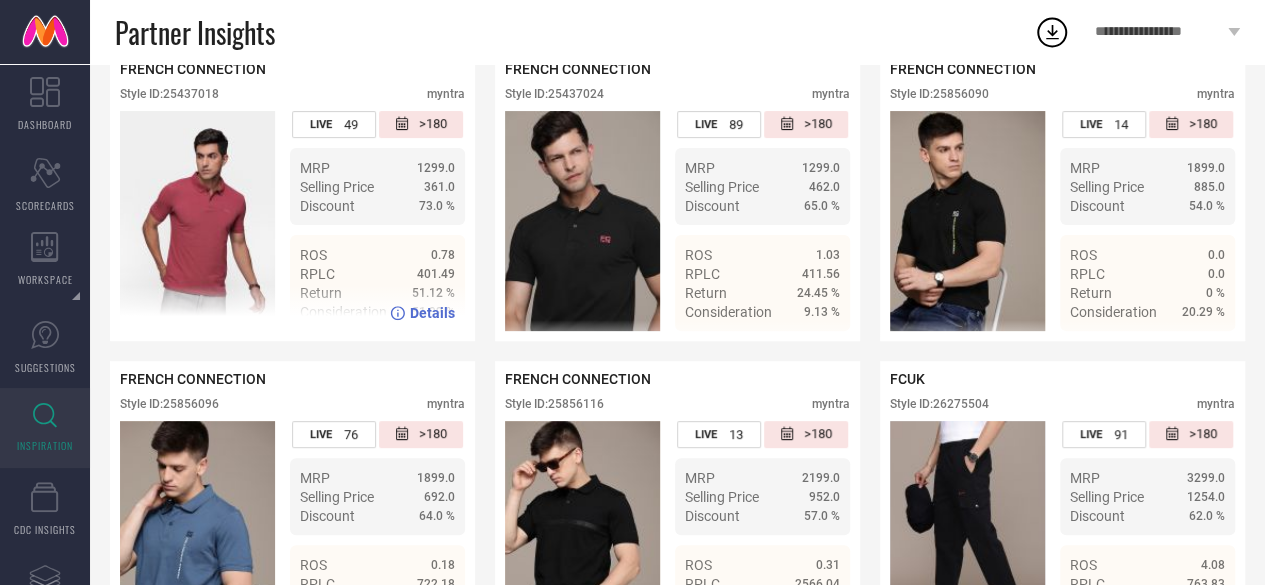scroll, scrollTop: 3964, scrollLeft: 0, axis: vertical 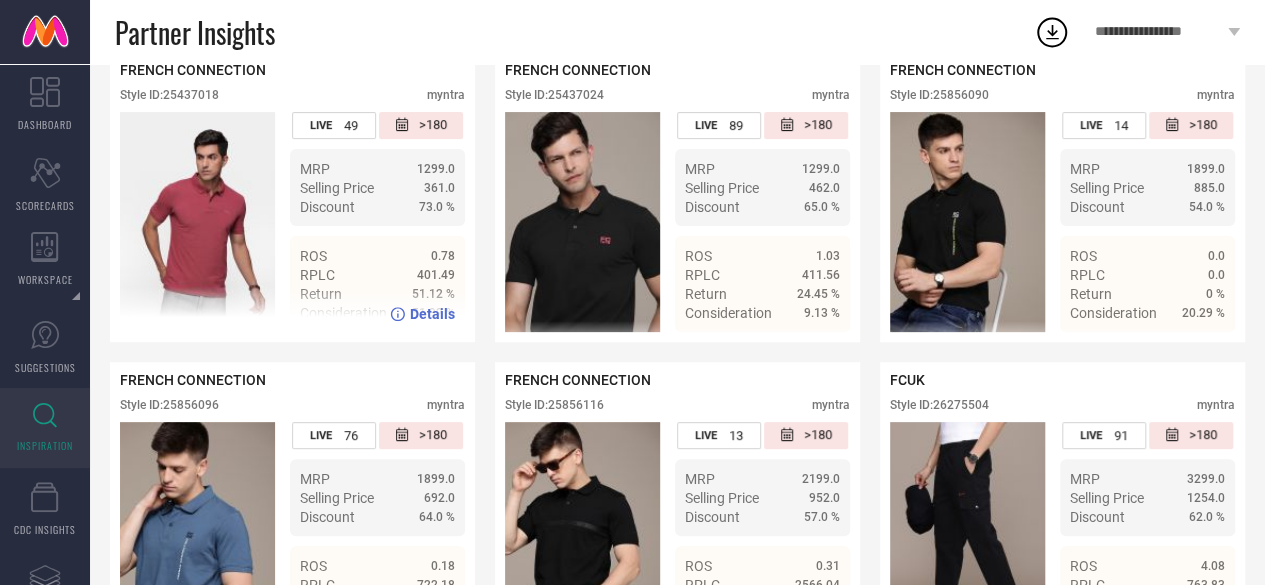 click on "Style ID:  25437018" at bounding box center (169, 95) 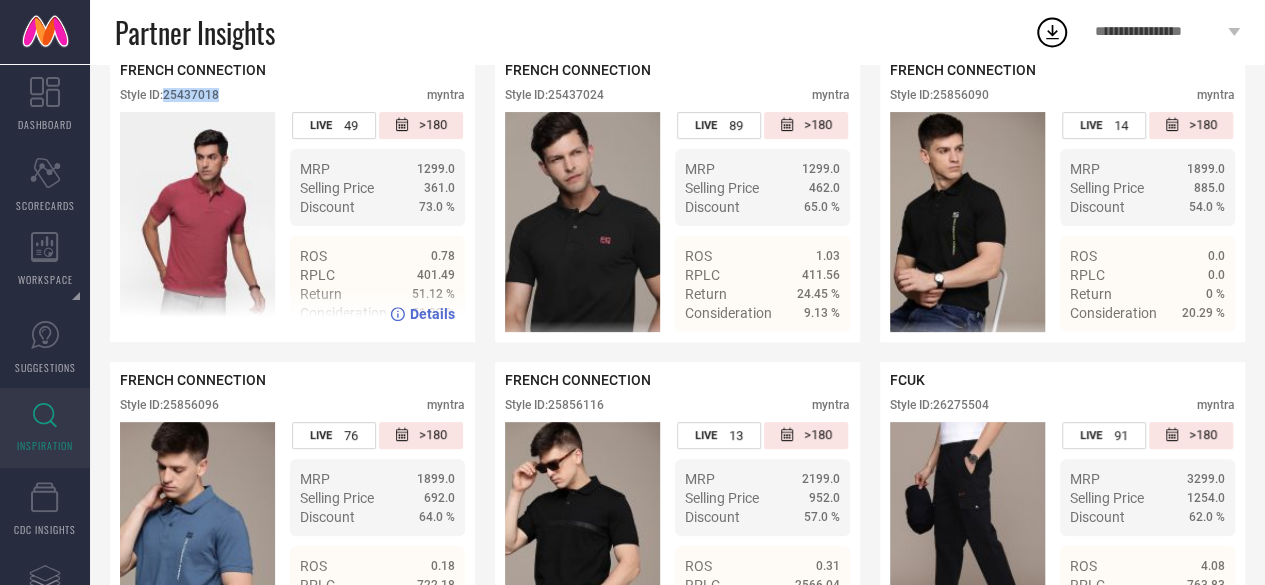 click on "Style ID:  25437018" at bounding box center [169, 95] 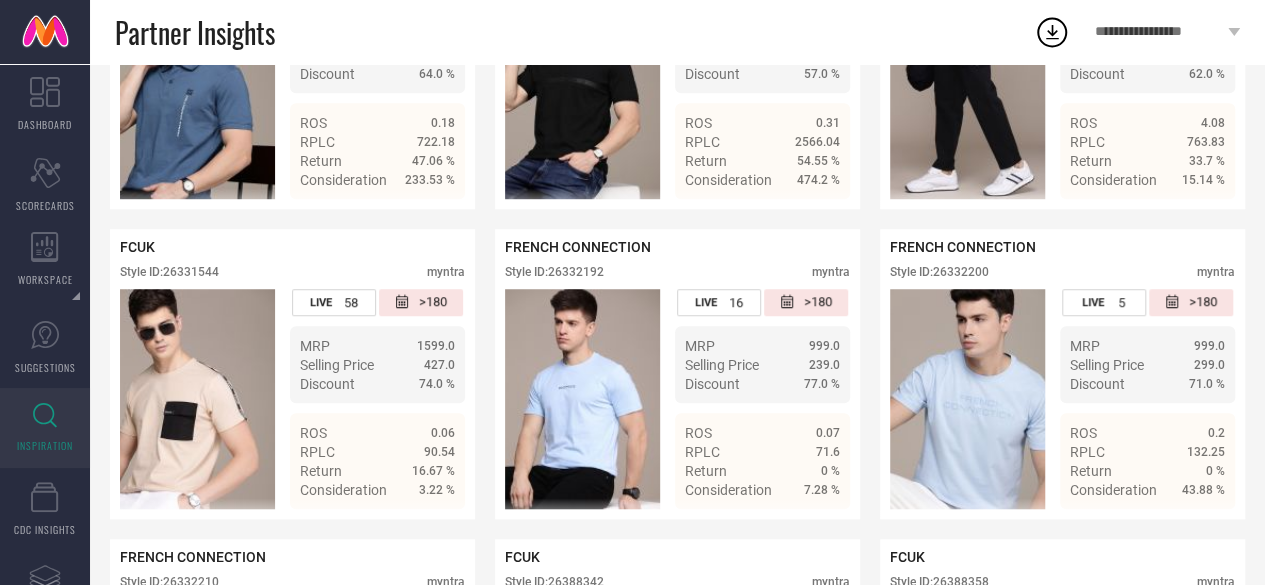 scroll, scrollTop: 4408, scrollLeft: 0, axis: vertical 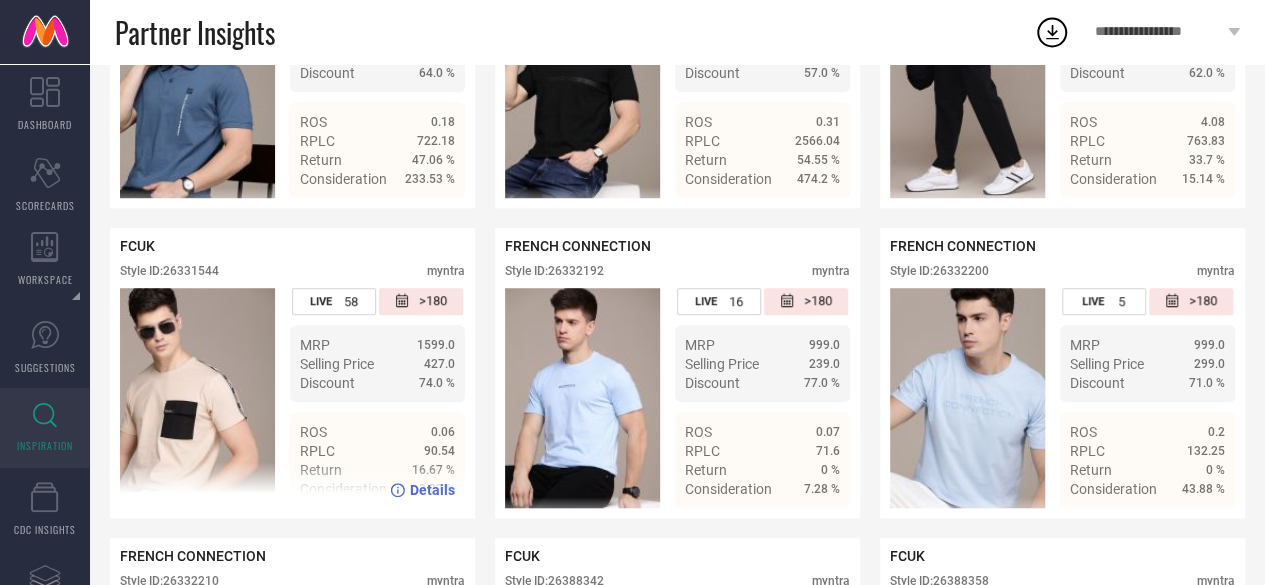 click on "Style ID:  26331544" at bounding box center (169, 271) 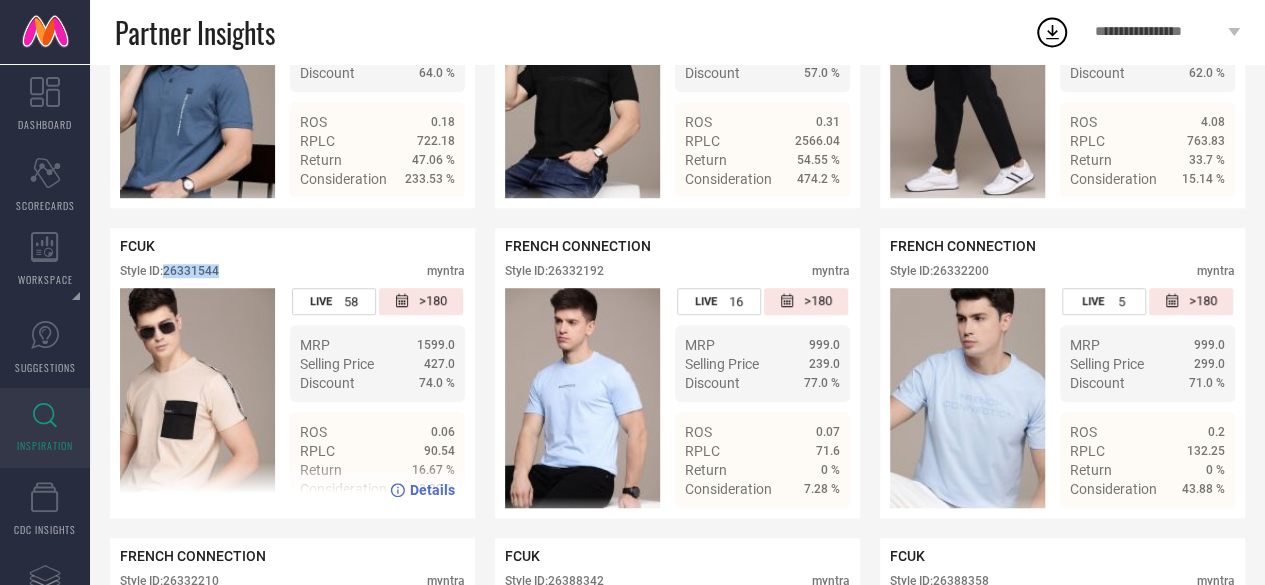 click on "Style ID:  26331544" at bounding box center (169, 271) 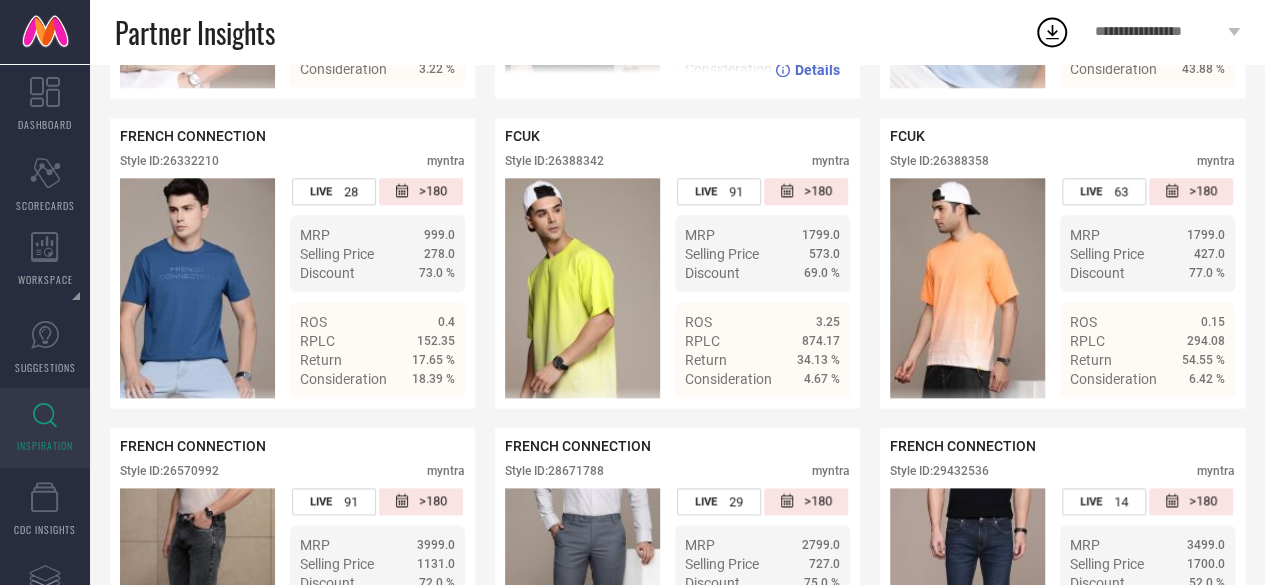 scroll, scrollTop: 4829, scrollLeft: 0, axis: vertical 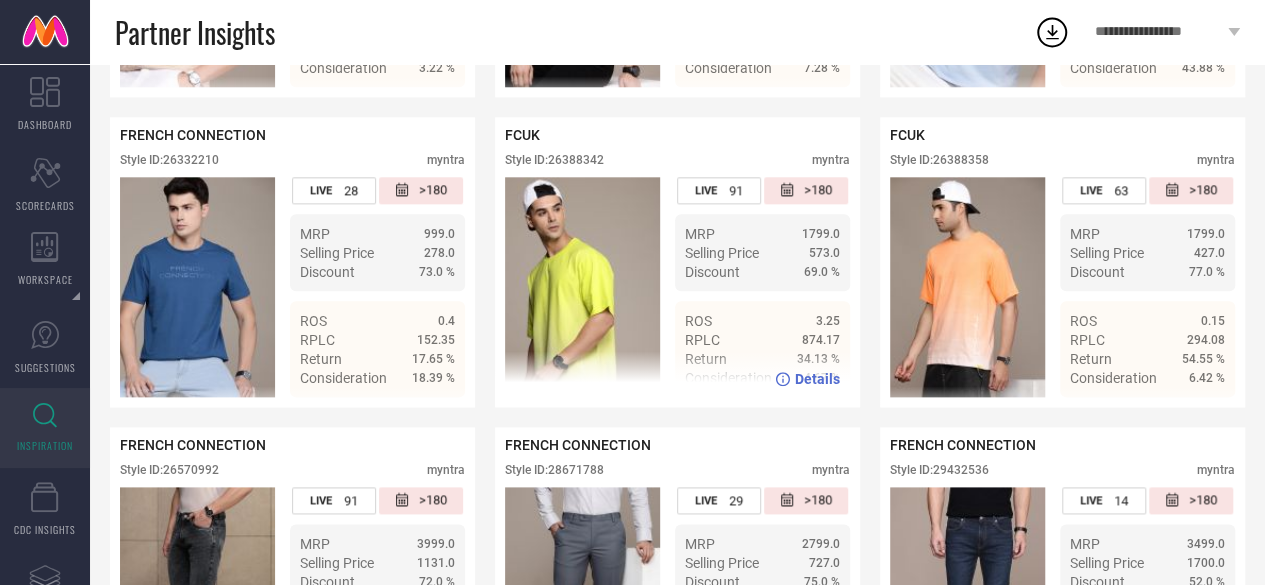 click on "Style ID:  26388342" at bounding box center (554, 160) 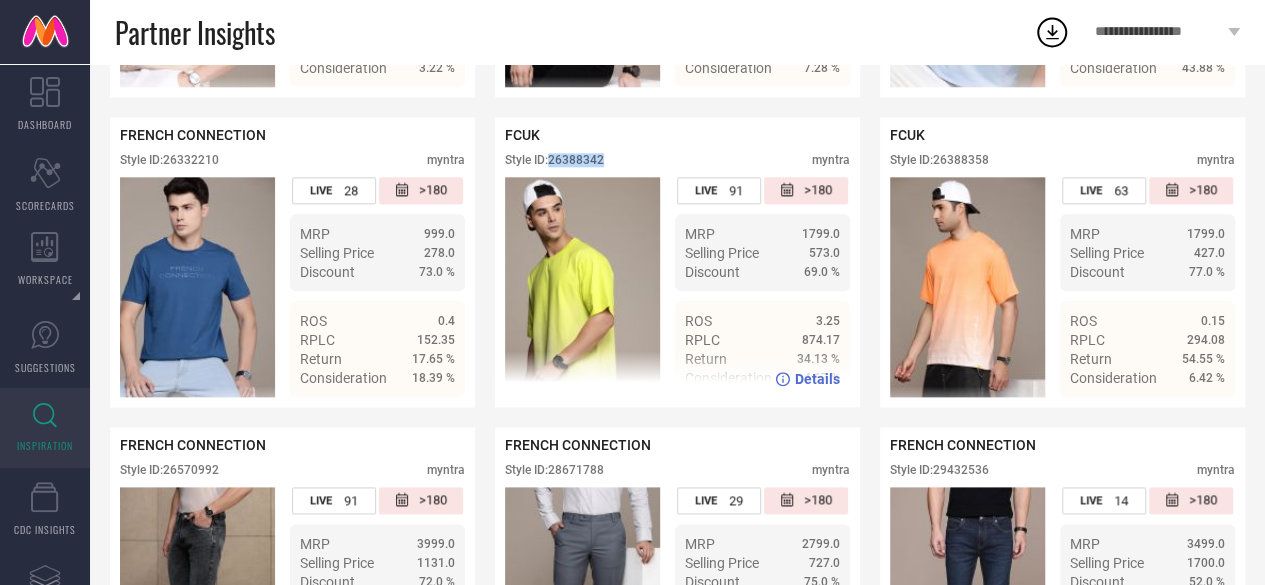 click on "Style ID:  26388342" at bounding box center (554, 160) 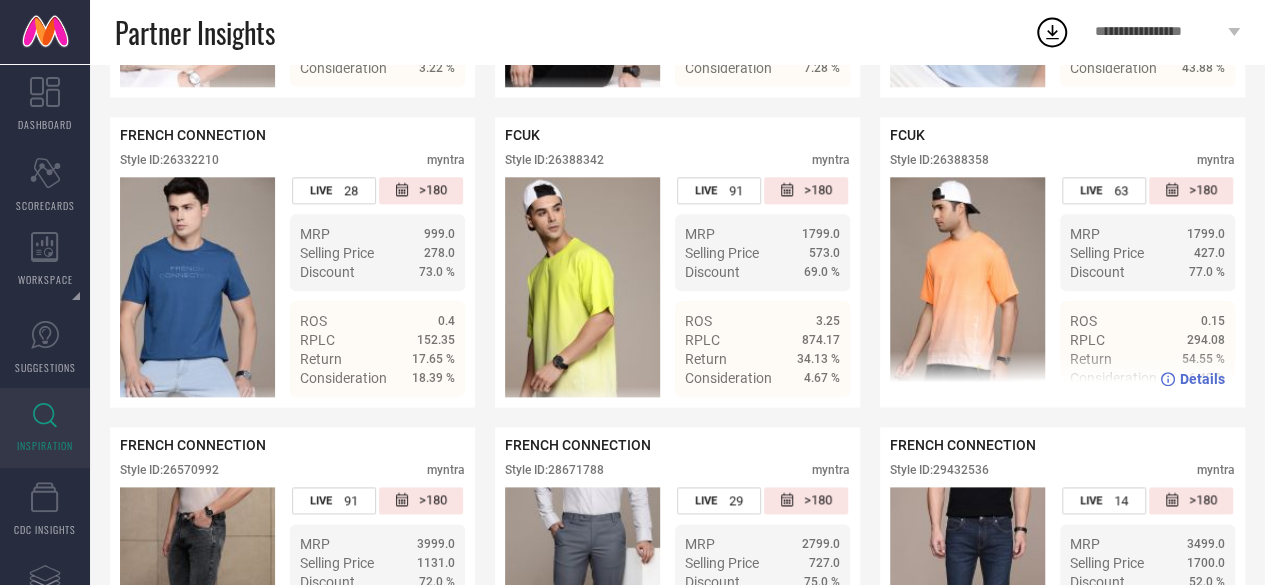 click on "FCUK Style ID:  26388358 myntra" at bounding box center [1062, 152] 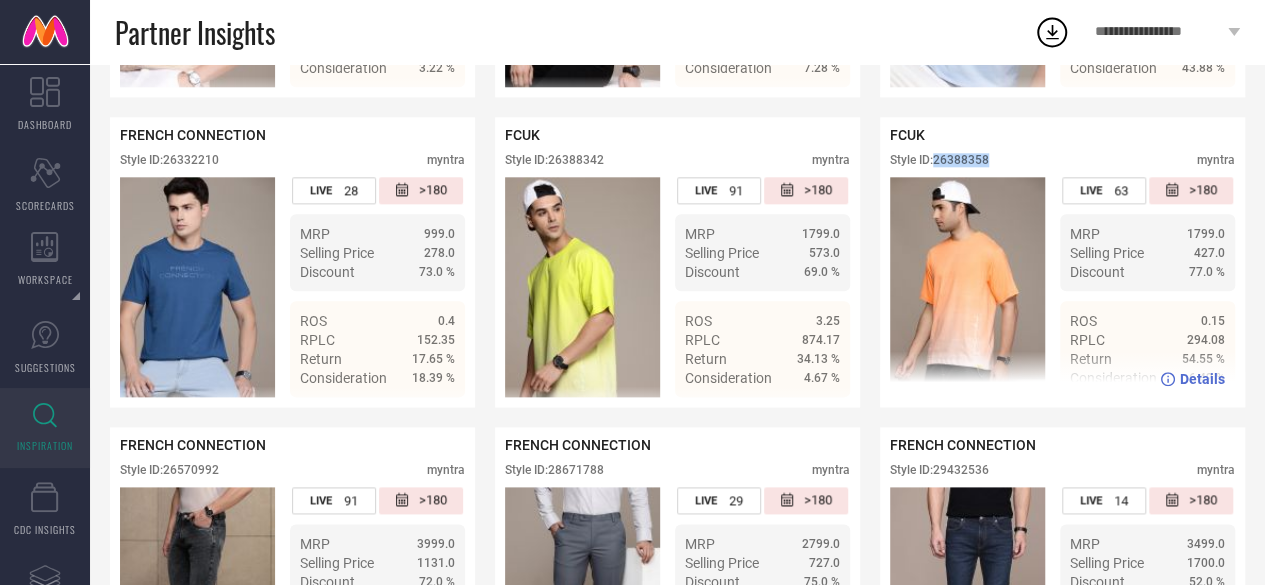 click on "FCUK Style ID:  26388358 myntra" at bounding box center (1062, 152) 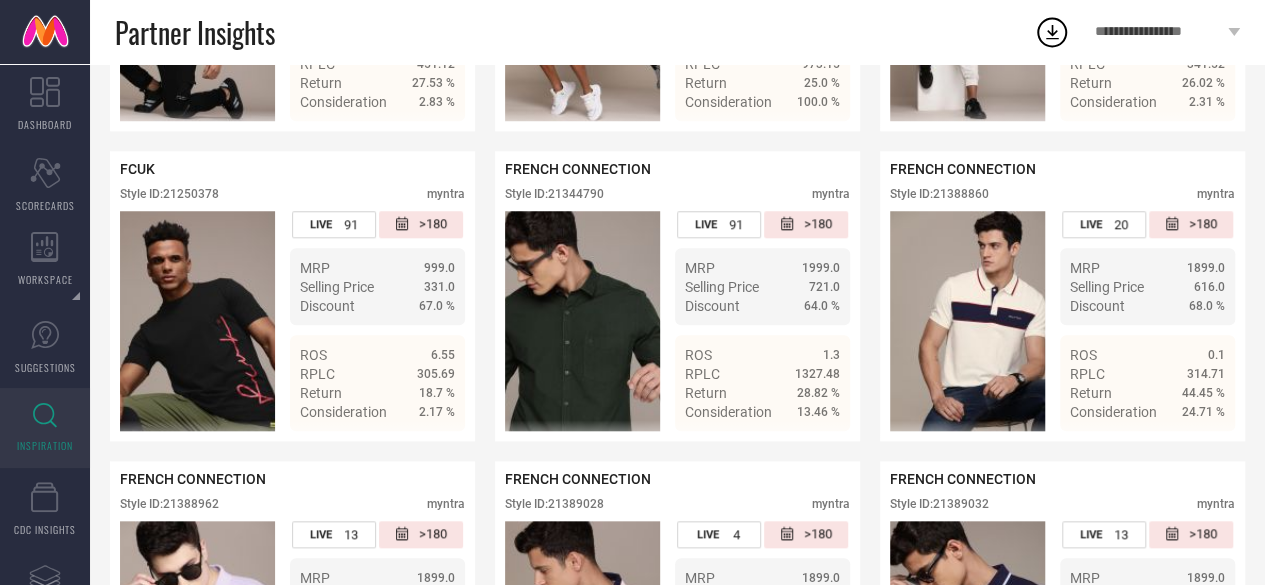 scroll, scrollTop: 764, scrollLeft: 0, axis: vertical 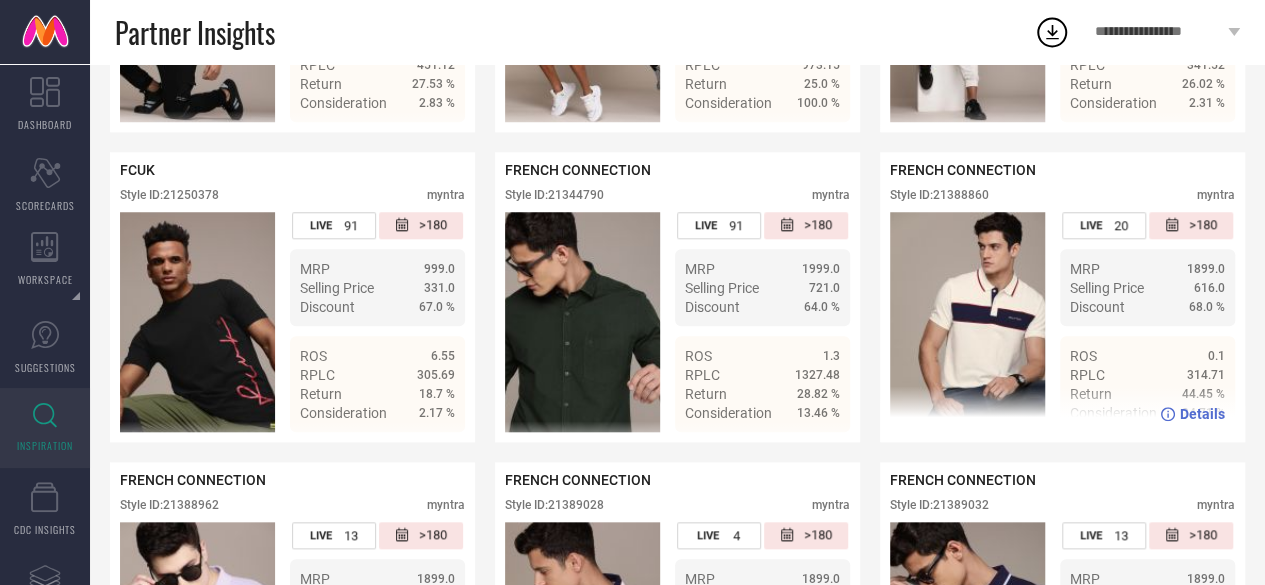 click on "Style ID:  21388860" at bounding box center [939, 195] 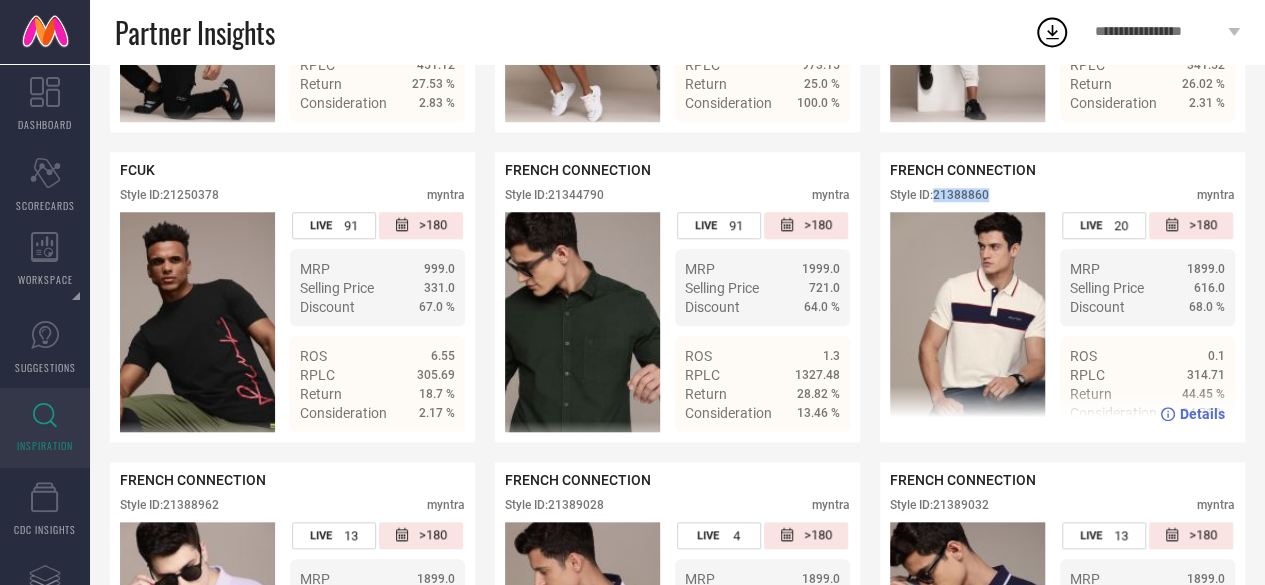 click on "Style ID:  21388860" at bounding box center [939, 195] 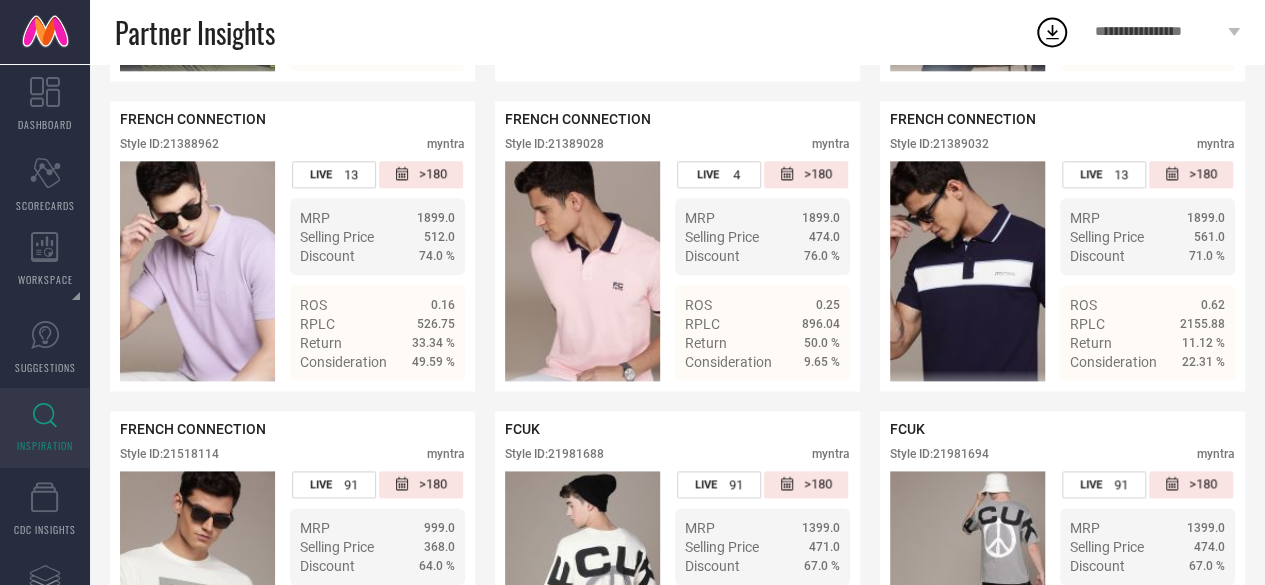 scroll, scrollTop: 1126, scrollLeft: 0, axis: vertical 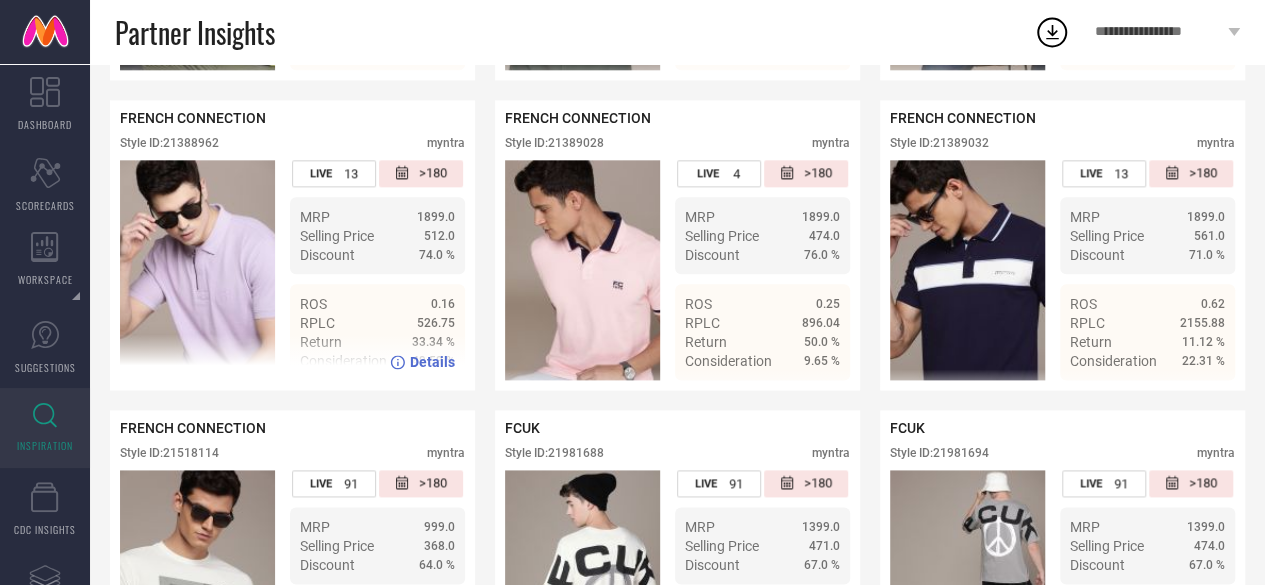 click on "Style ID:  21388962" at bounding box center [169, 143] 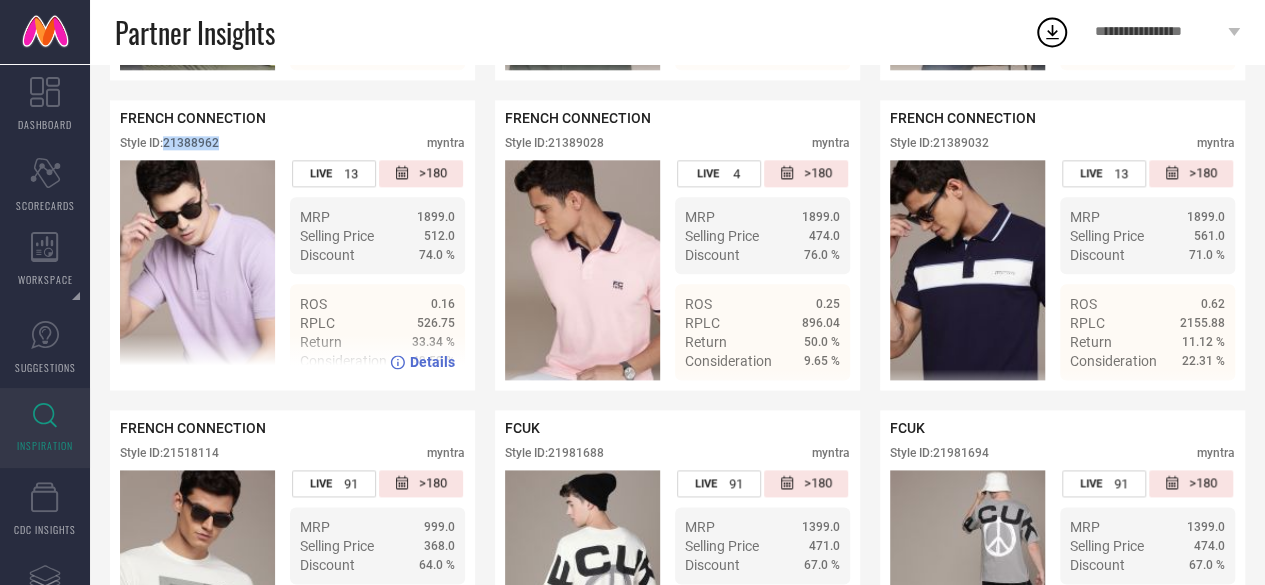 click on "Style ID:  21388962" at bounding box center (169, 143) 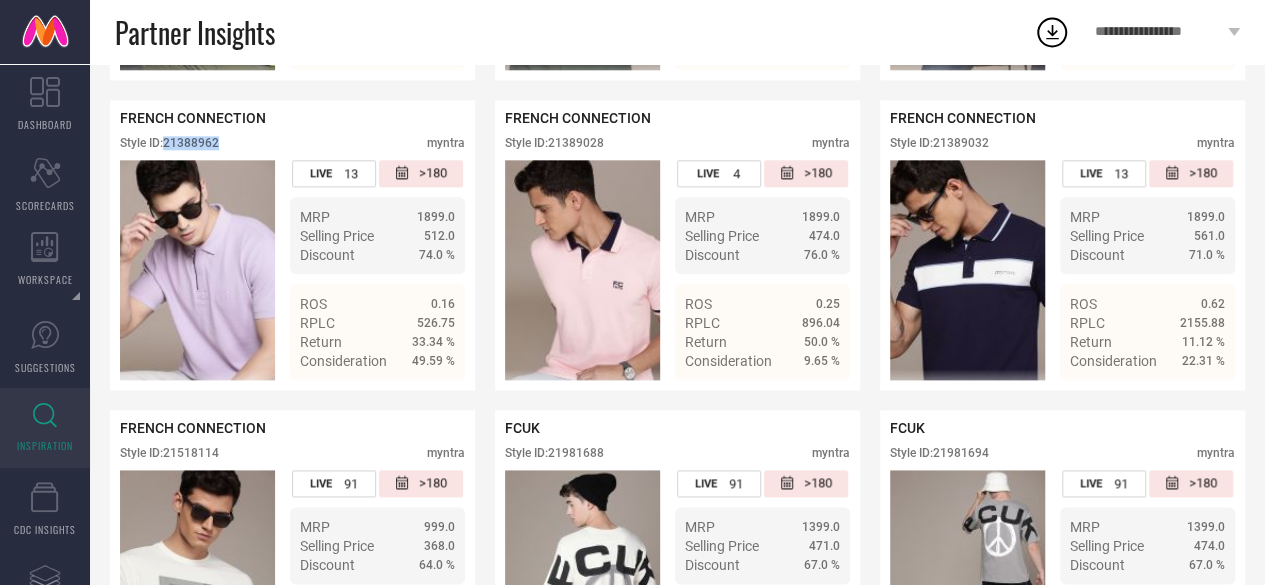 copy on "21388962" 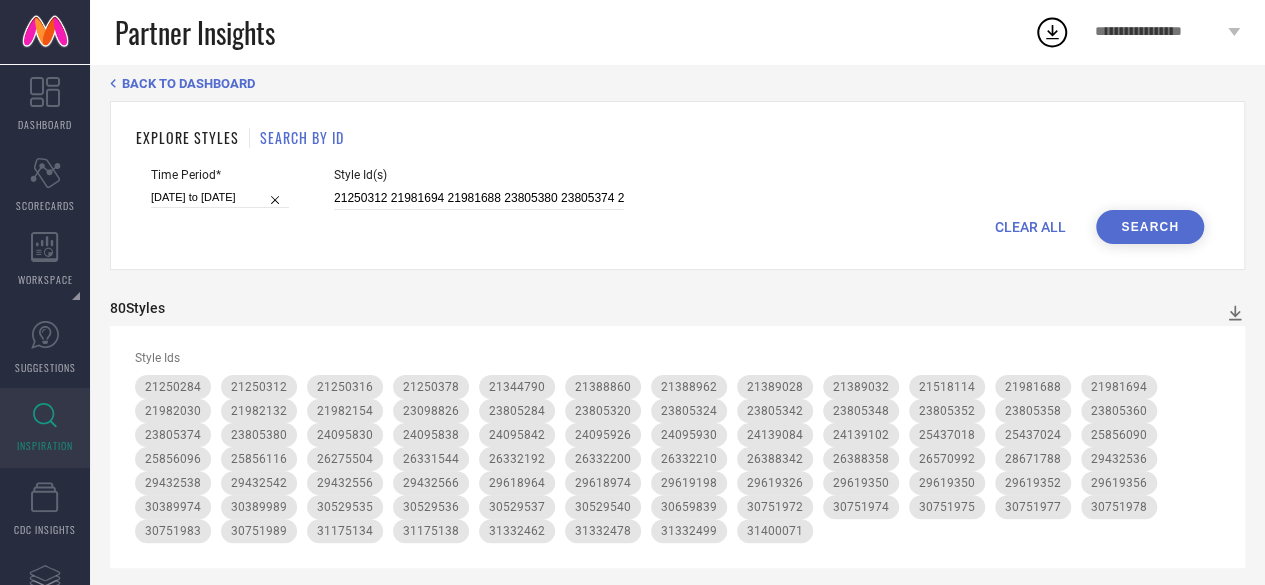 scroll, scrollTop: 0, scrollLeft: 0, axis: both 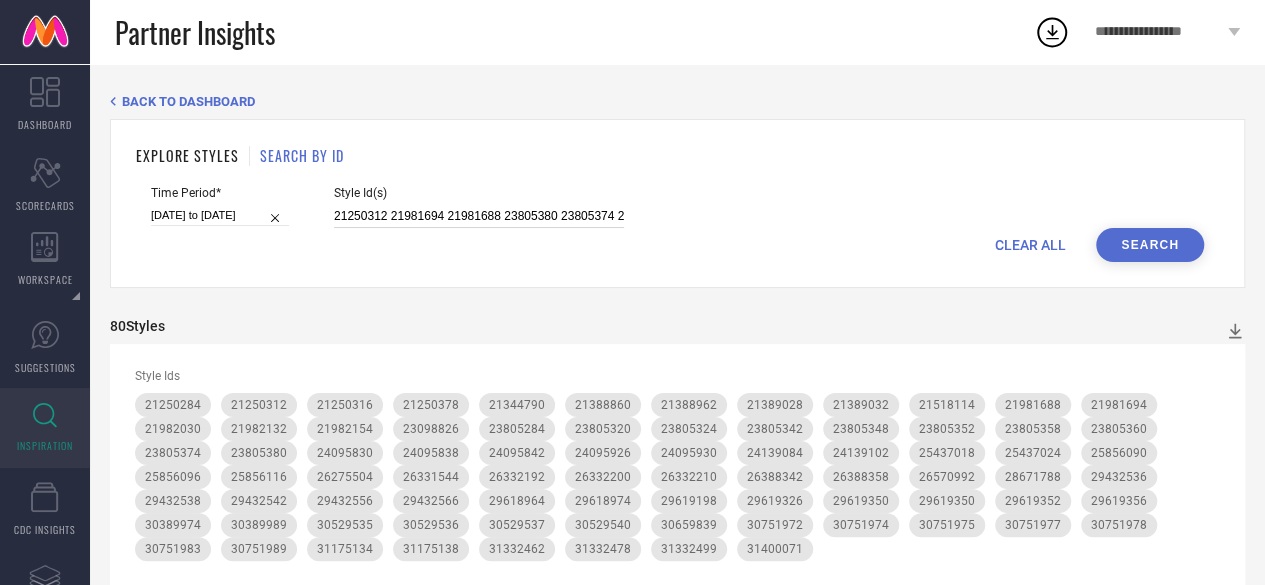 click on "21250312 21981694 21981688 23805380 23805374 23098826 25856116 21250284 21250378 21518114 24095930 26275504 23805342 29432556 23805348 21344790 31332478 24095830 21250316 31332462 25856096 31332499 25437024 31400071 26388342 30529537 30659839 29619350 29619356 30529536 29619352 30389989 31175138 30751972 30389974 24095838 29619326 30751983 30751978 30751989 30529540 31175134 30751977 29432538 30751974 23805360 24095892 25437018 26332210 26570992 30529535 30751975 23805324 21388962 26388358 21389032 29619198 29618964 23805378 24095842 24139102 21389028 24095926 29432536 28671788 21388860 23805320 21982030 23805358 23805352 29432566 26331544 29618974 25856090 26332192 21982154 24139084 23805284 29618972 23805276 29432542 26332200 21982132 27047914 26388592 24095928 21250294 24095896 21981972 24095858 26332208 26331562 24139088 24095878 24071384 24071392 24071276 25437022 21518186" at bounding box center (479, 216) 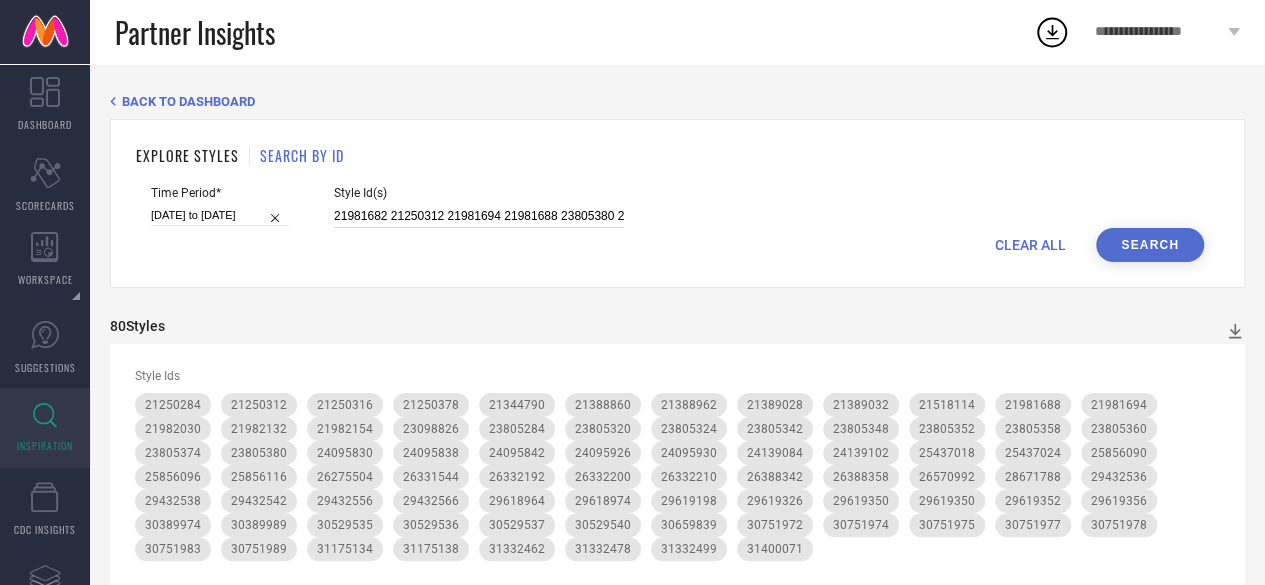 scroll, scrollTop: 0, scrollLeft: 159, axis: horizontal 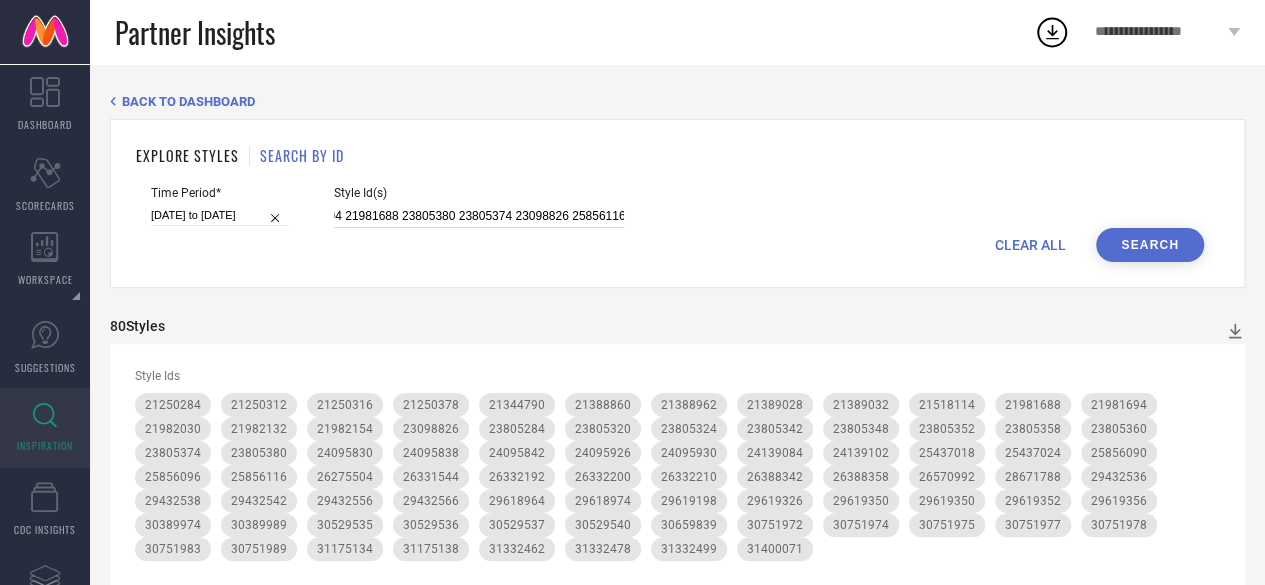 type on "21981682 21250312 21981694 21981688 23805380 23805374 23098826 25856116" 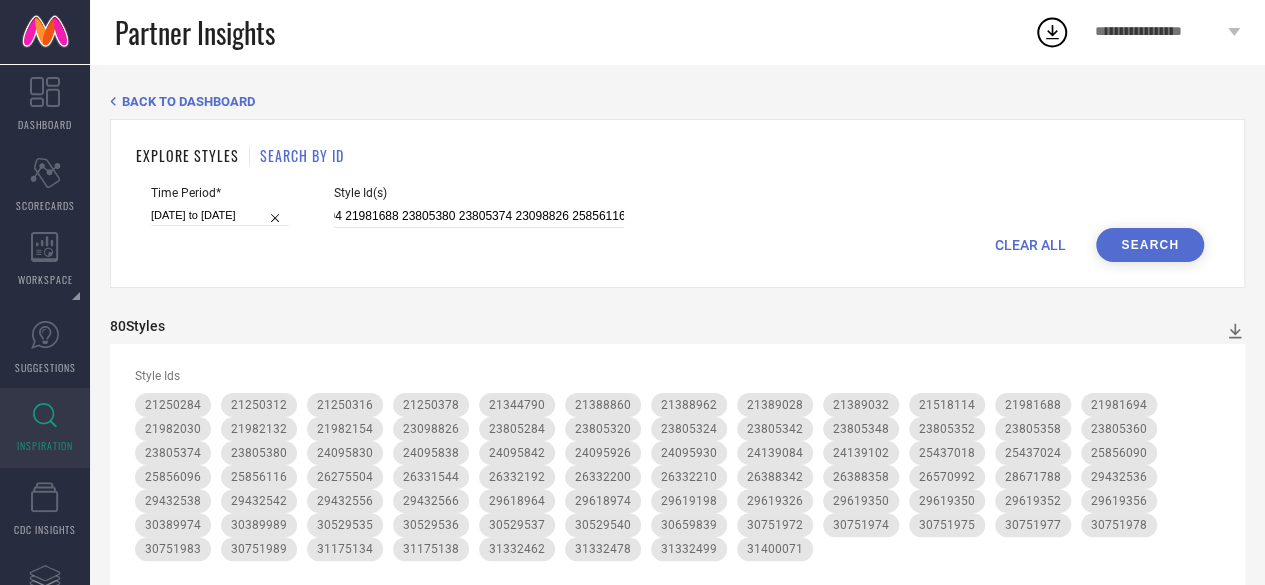 scroll, scrollTop: 0, scrollLeft: 0, axis: both 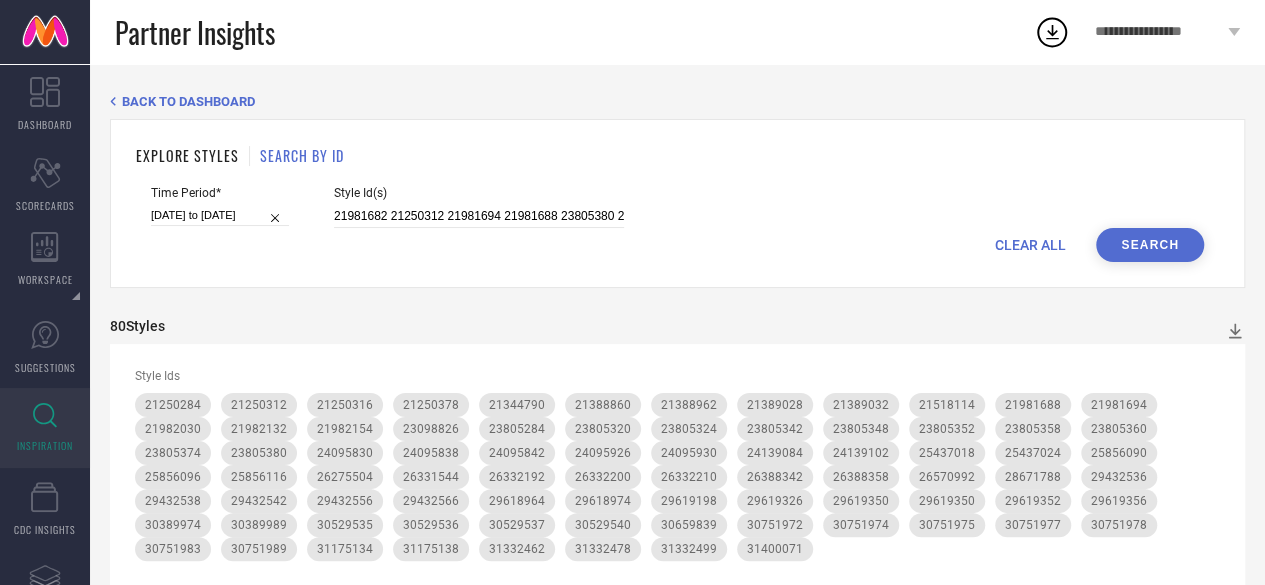 click on "Search" at bounding box center [1150, 245] 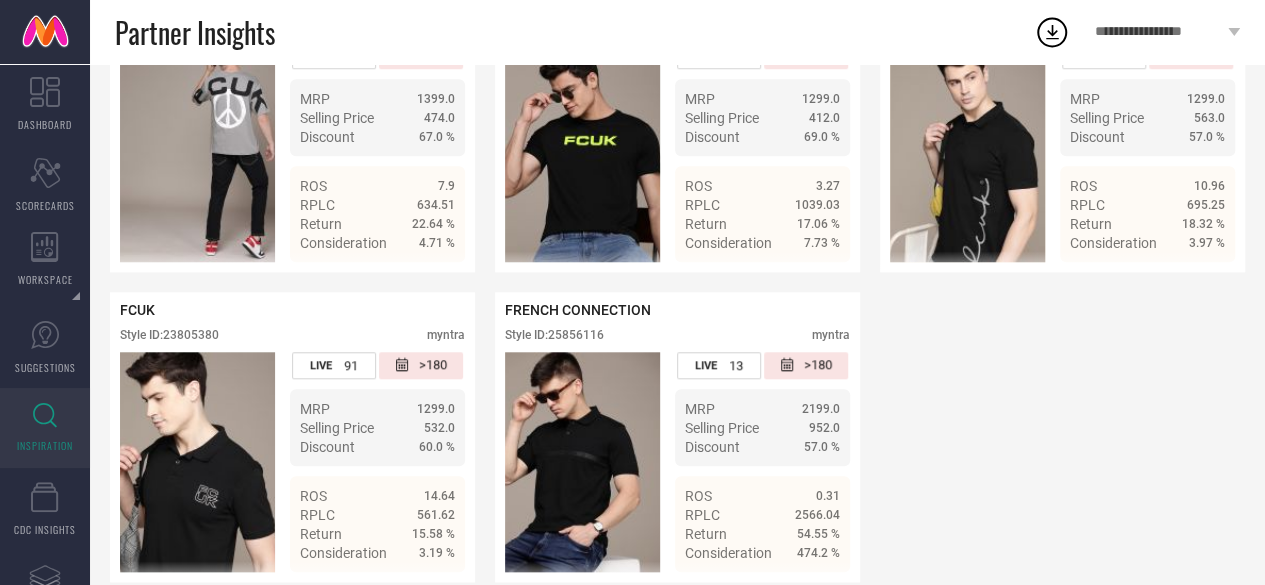 scroll, scrollTop: 832, scrollLeft: 0, axis: vertical 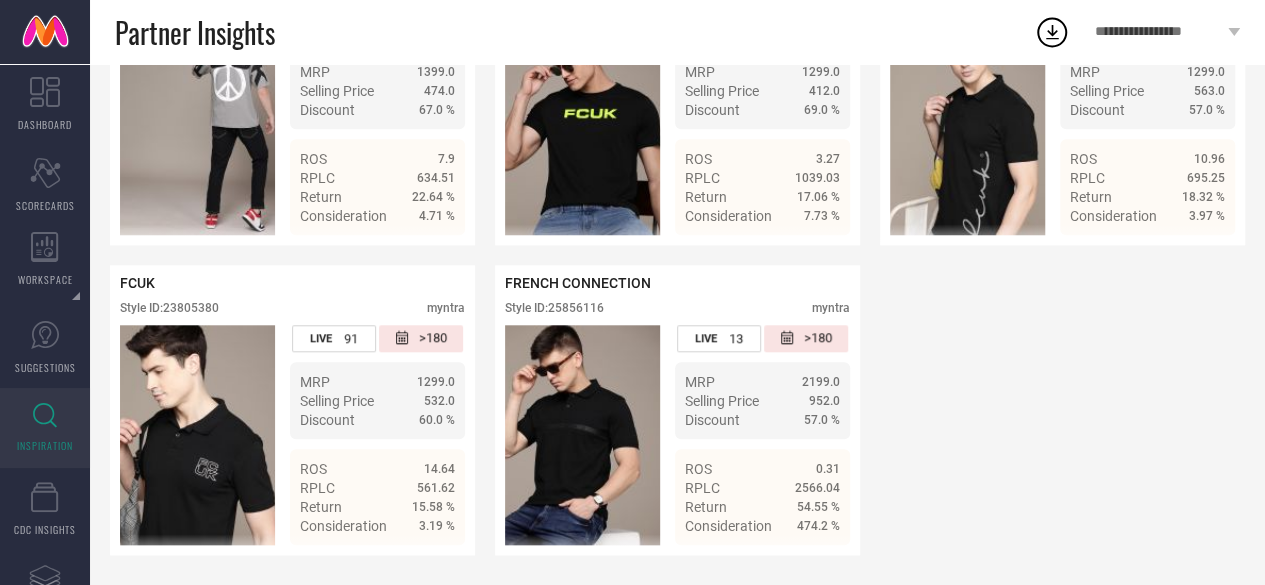 type 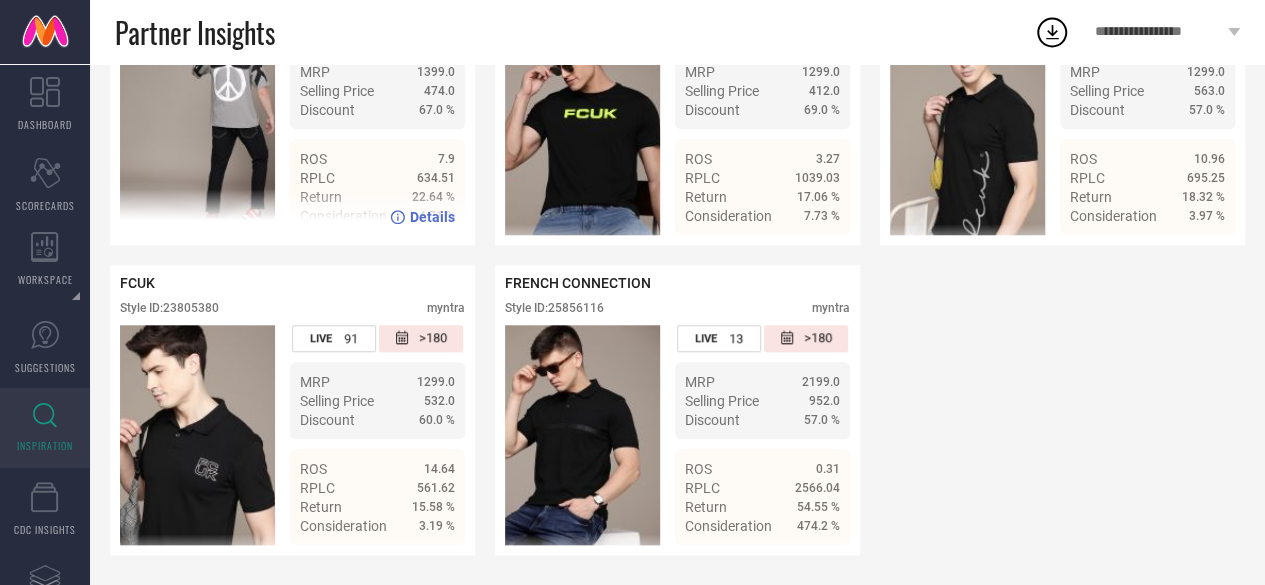 scroll, scrollTop: 0, scrollLeft: 0, axis: both 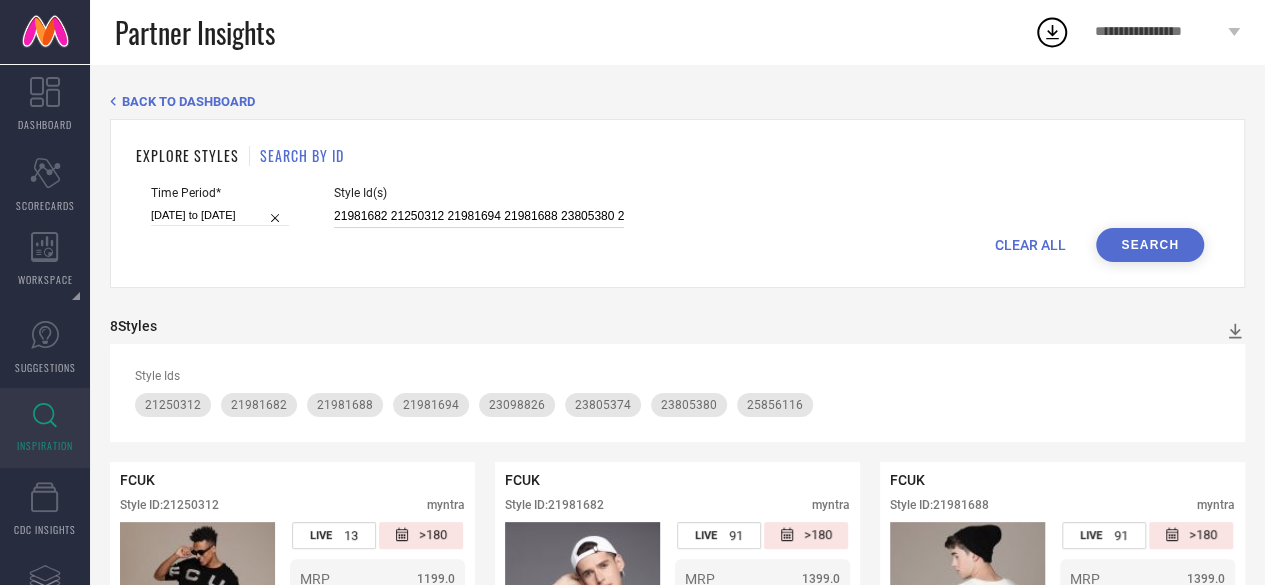 click on "21981682 21250312 21981694 21981688 23805380 23805374 23098826 25856116" at bounding box center (479, 216) 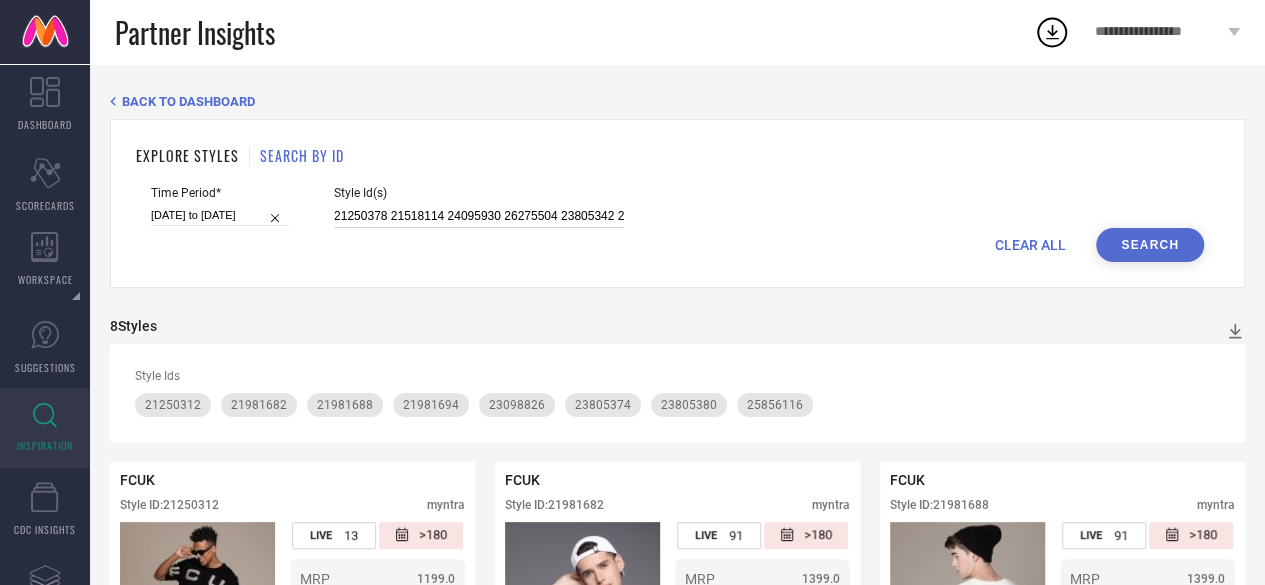 scroll, scrollTop: 0, scrollLeft: 159, axis: horizontal 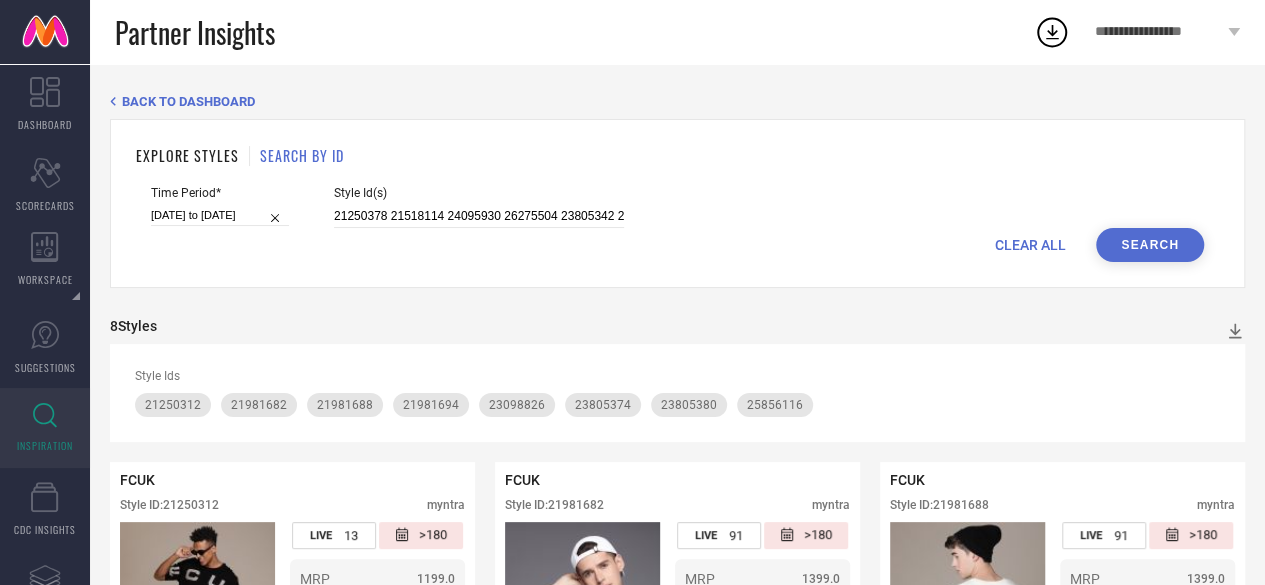 click on "Search" at bounding box center [1150, 245] 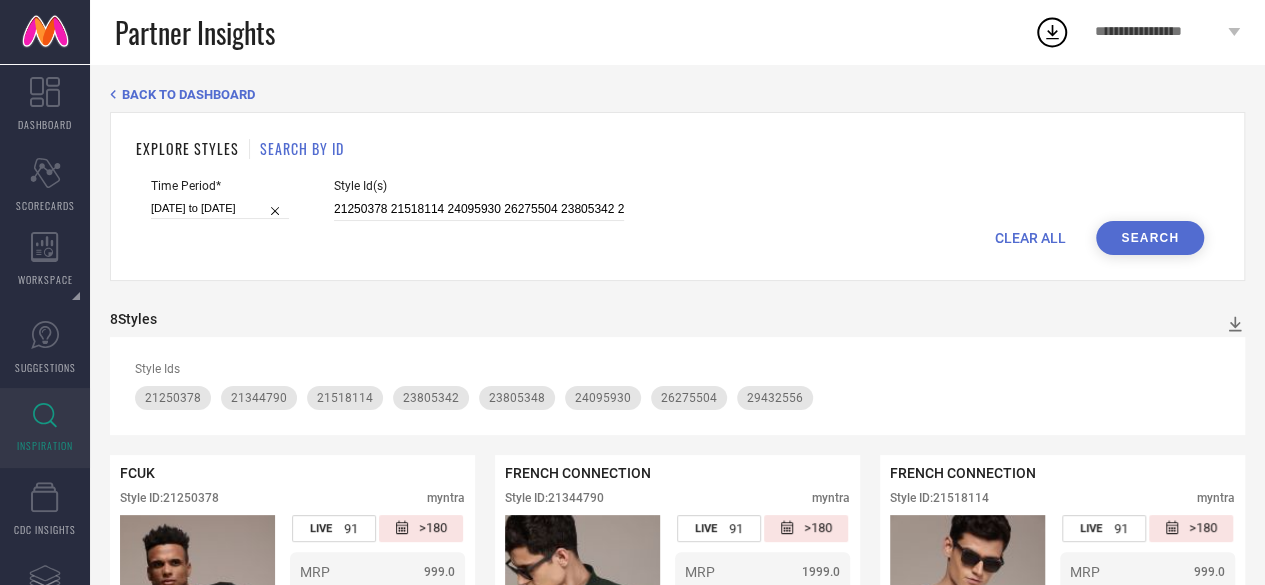 scroll, scrollTop: 0, scrollLeft: 0, axis: both 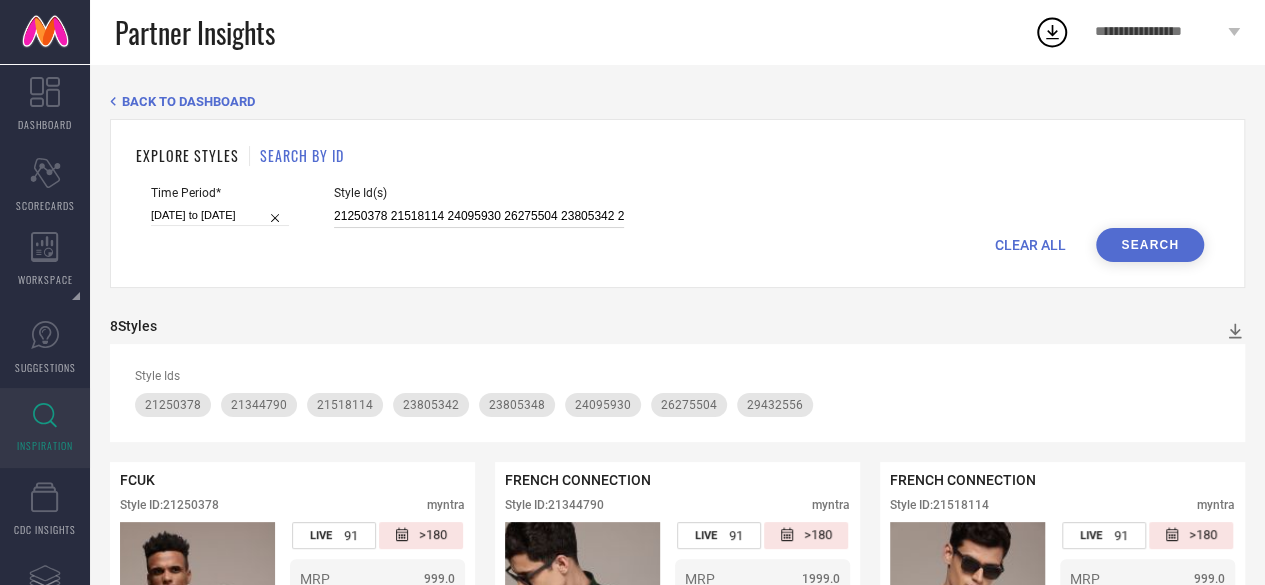 click on "21250378 21518114 24095930 26275504 23805342 29432556 23805348 21344790" at bounding box center (479, 216) 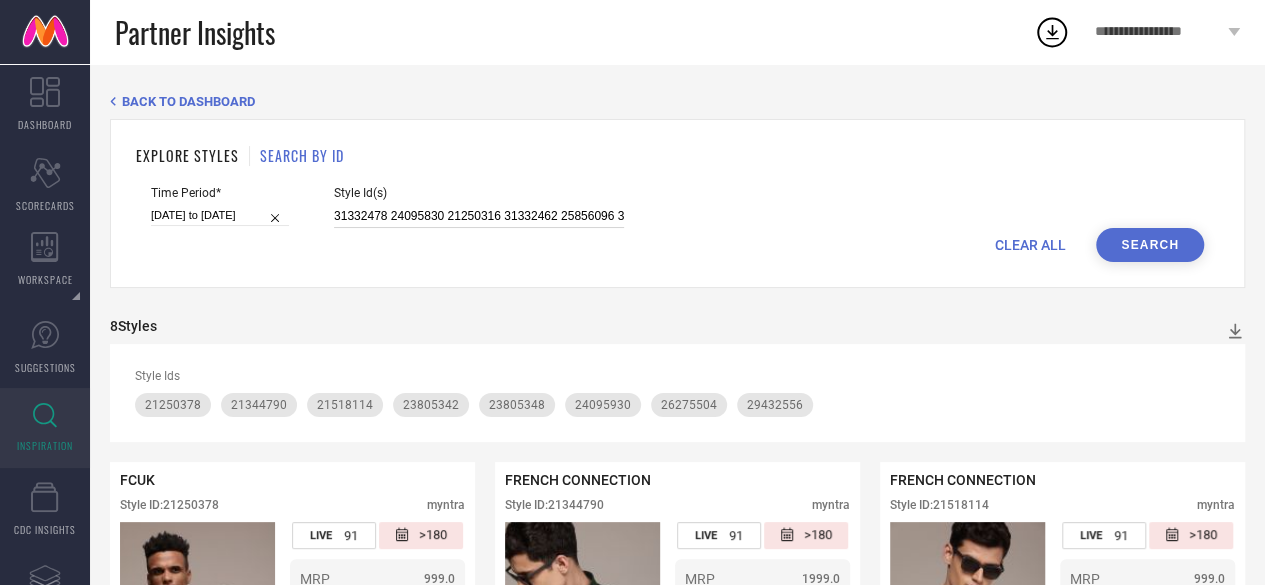 scroll, scrollTop: 0, scrollLeft: 4413, axis: horizontal 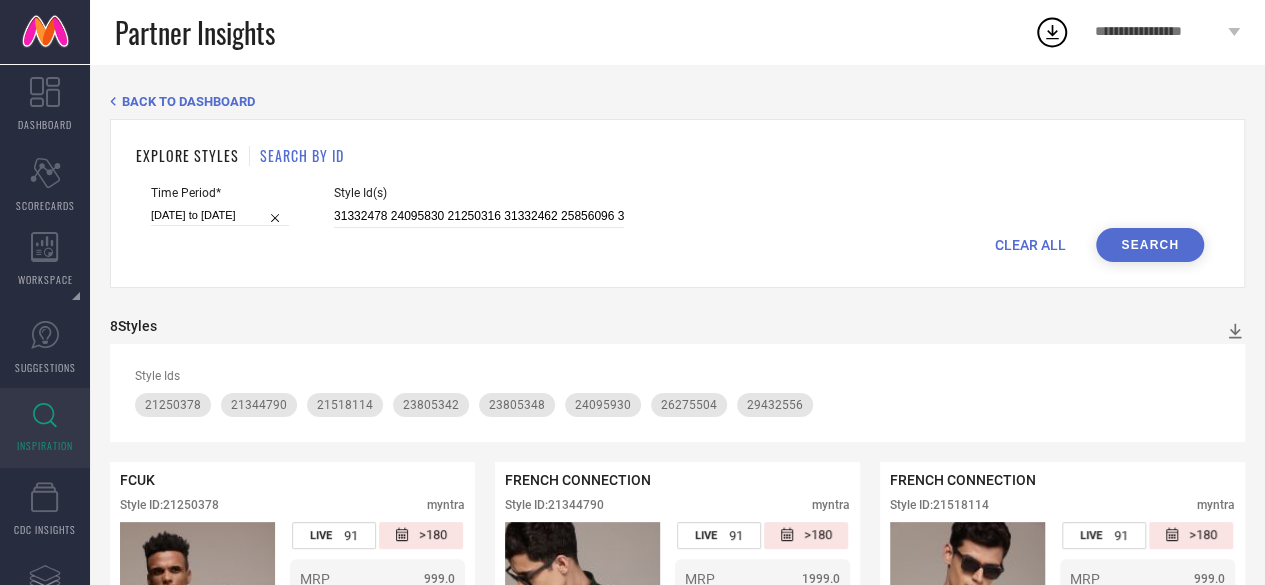 click on "Search" at bounding box center [1150, 245] 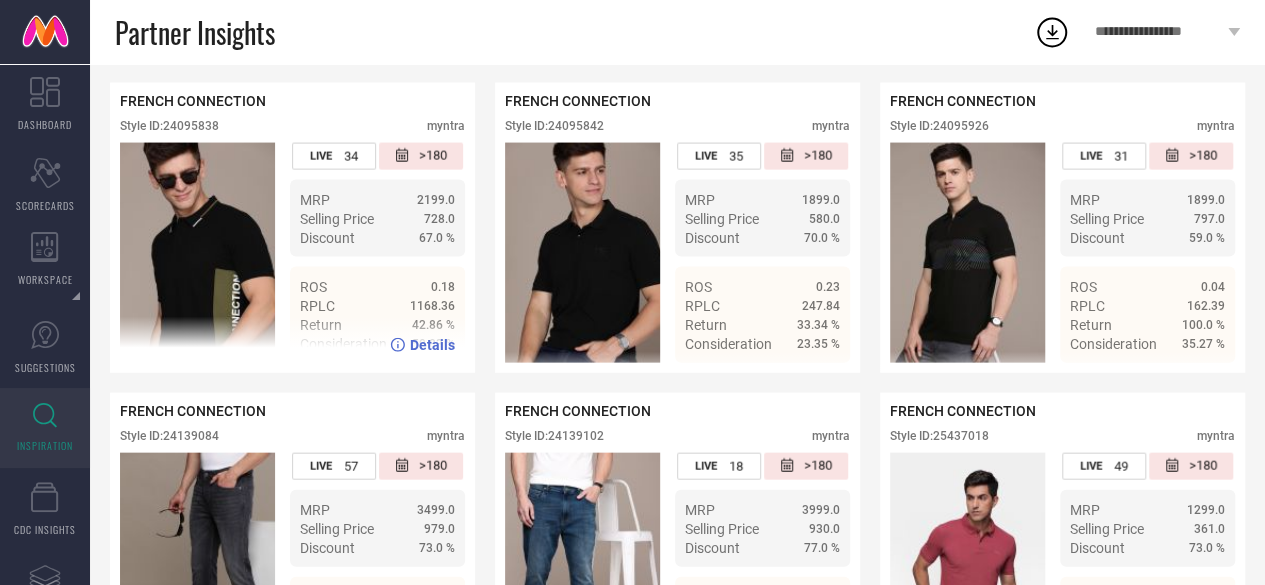 scroll, scrollTop: 2048, scrollLeft: 0, axis: vertical 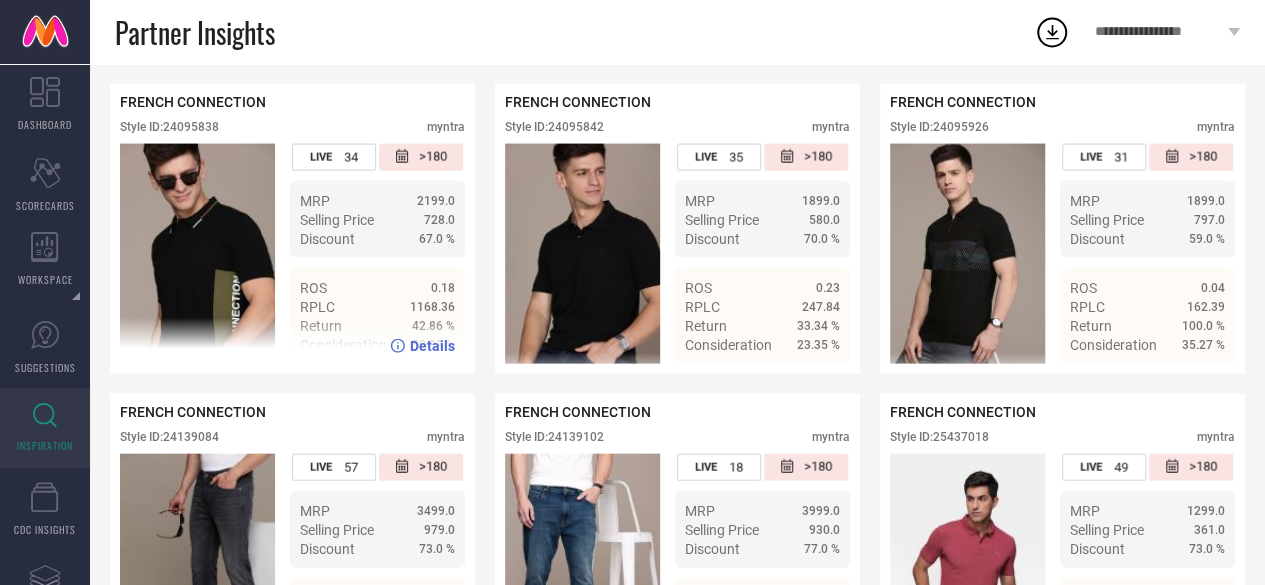 click on "Style ID:  24095838" at bounding box center [169, 127] 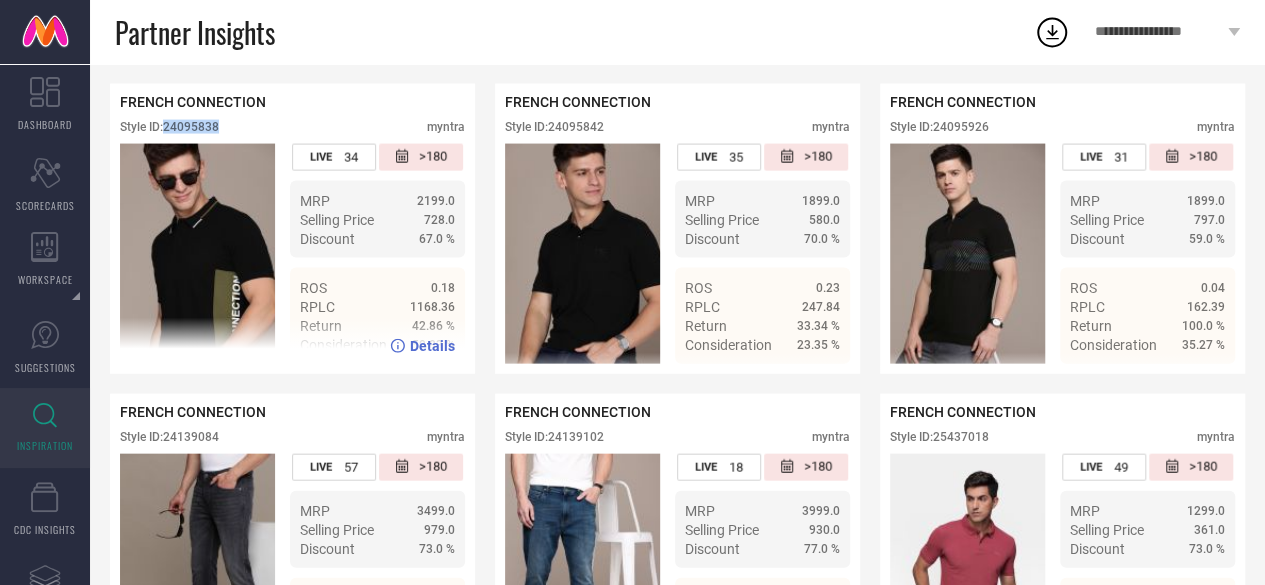 click on "Style ID:  24095838" at bounding box center [169, 127] 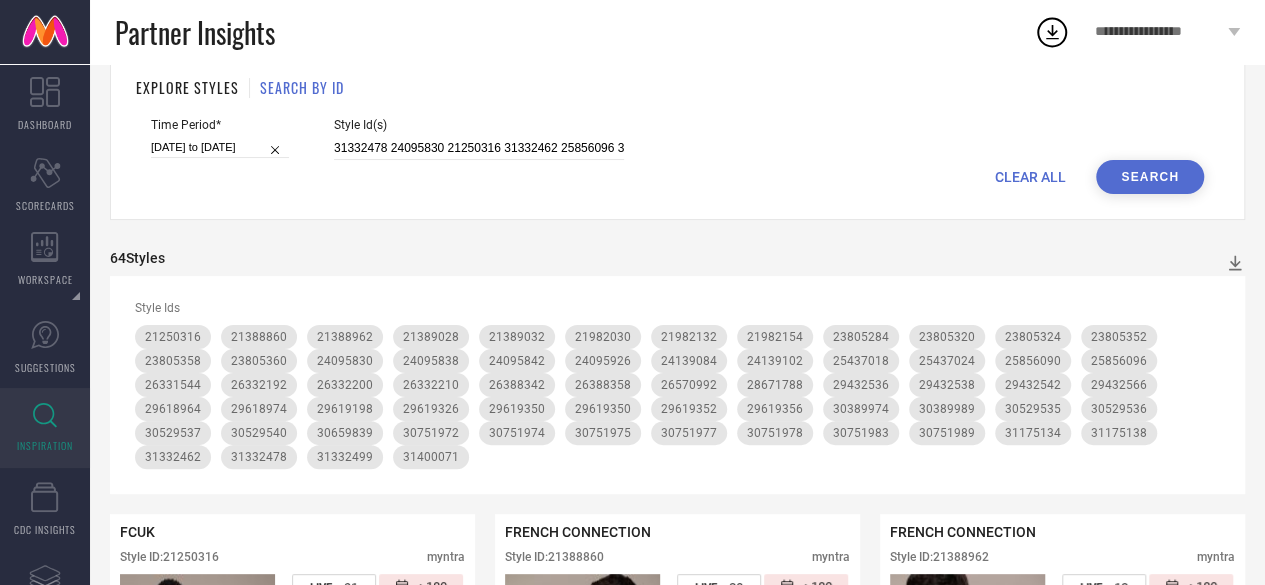 scroll, scrollTop: 59, scrollLeft: 0, axis: vertical 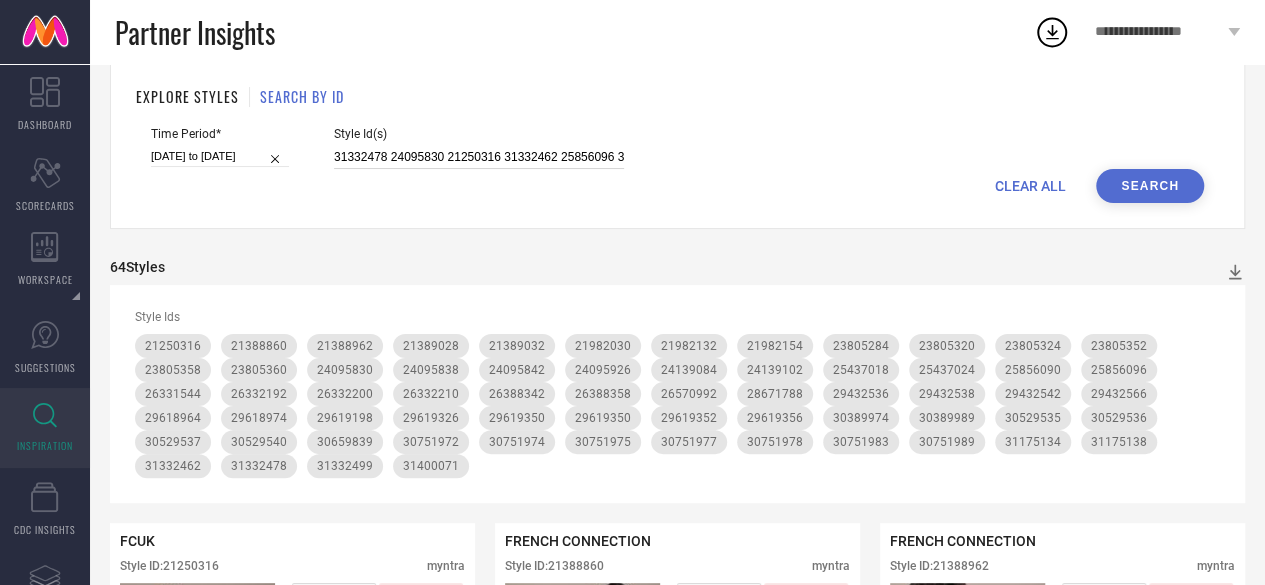 click on "31332478 24095830 21250316 31332462 25856096 31332499 25437024 31400071 26388342 30529537 30659839 29619350 29619356 30529536 29619352 30389989 31175138 30751972 30389974 24095838 29619326 30751983 30751978 30751989 30529540 31175134 30751977 29432538 30751974 23805360 24095892 25437018 26332210 26570992 30529535 30751975 23805324 21388962 26388358 21389032 29619198 29618964 23805378 24095842 24139102 21389028 24095926 29432536 28671788 21388860 23805320 21982030 23805358 23805352 29432566 26331544 29618974 25856090 26332192 21982154 24139084 23805284 29618972 23805276 29432542 26332200 21982132 27047914 26388592 24095928 21250294 24095896 21981972 24095858 26332208 26331562 24139088 24095878 24071384 24071392 24071276 25437022 21518186" at bounding box center [479, 157] 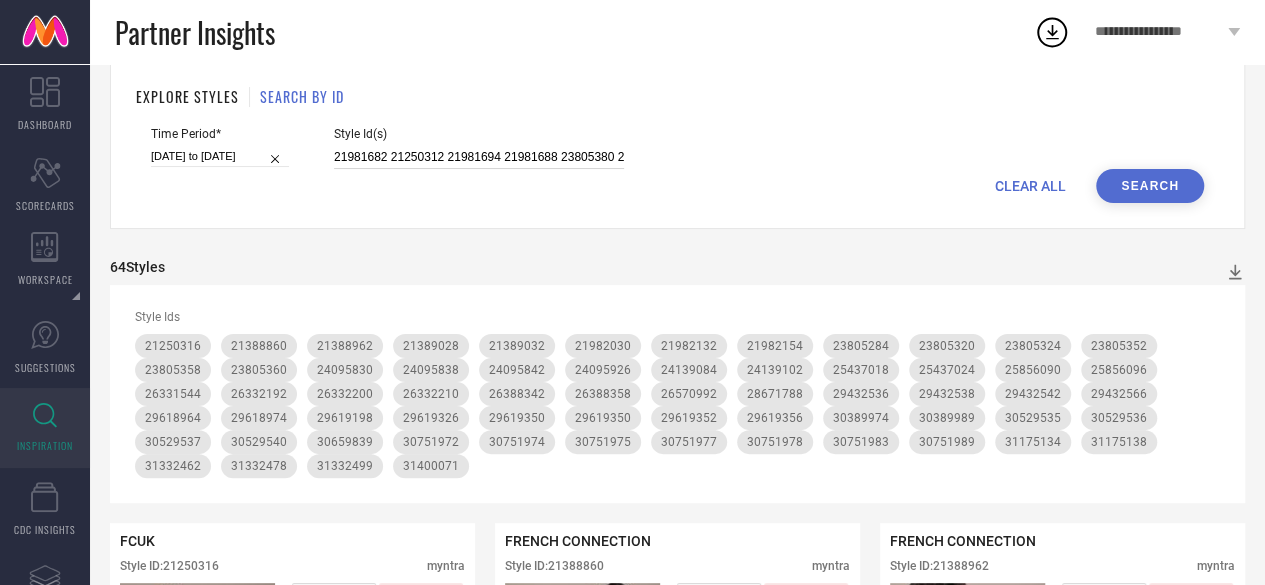 scroll, scrollTop: 0, scrollLeft: 3505, axis: horizontal 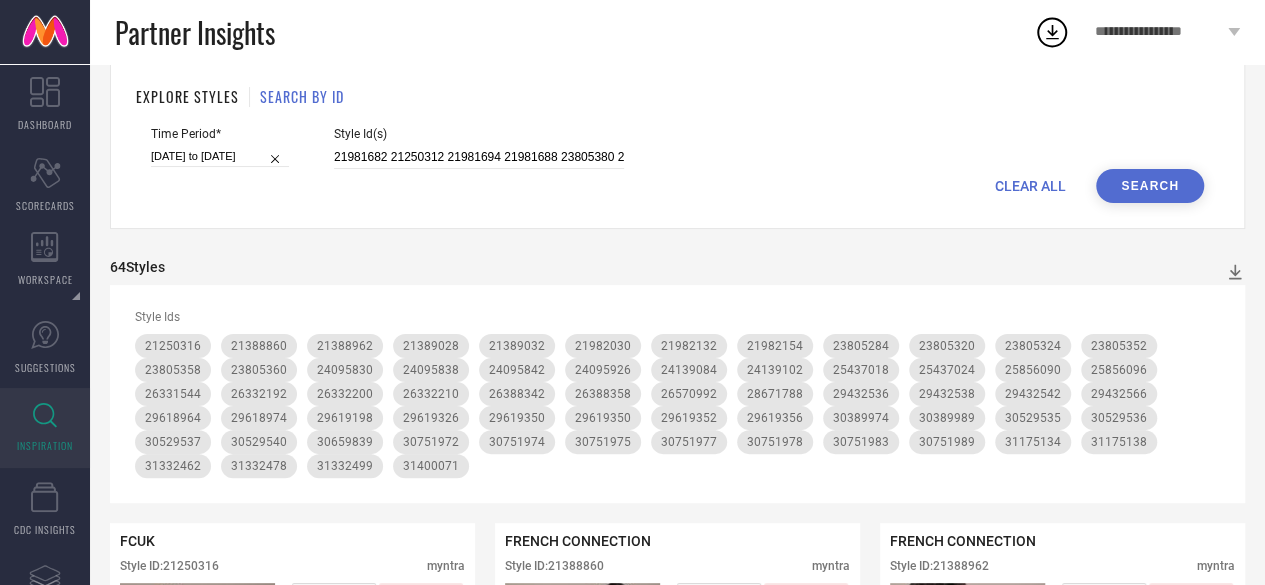 click on "Search" at bounding box center [1150, 186] 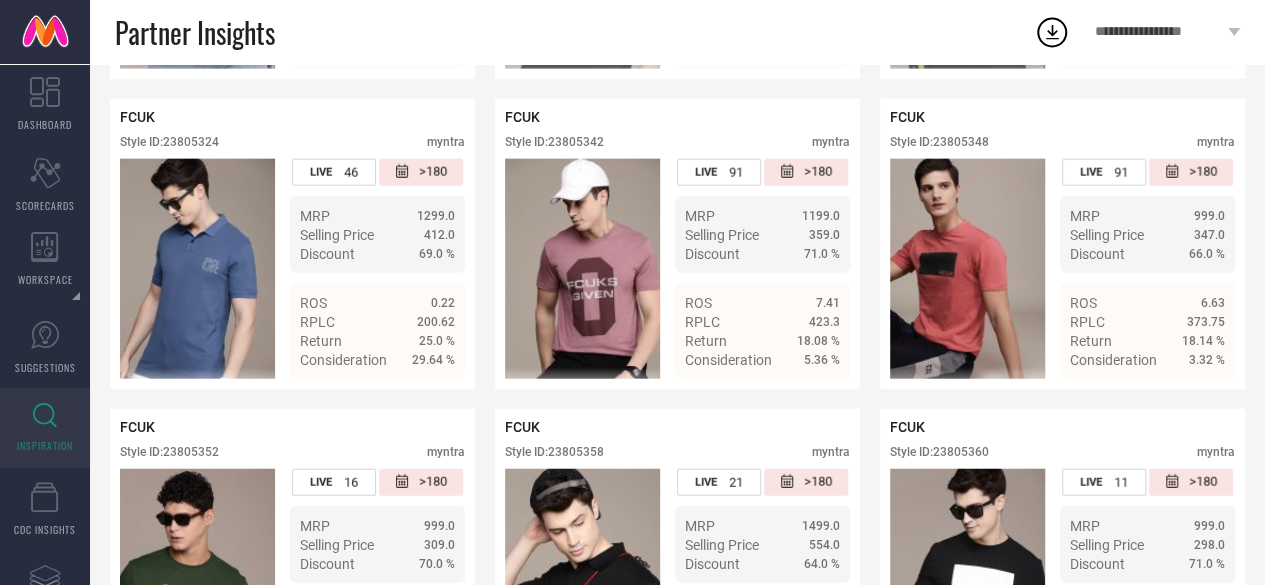 scroll, scrollTop: 2320, scrollLeft: 0, axis: vertical 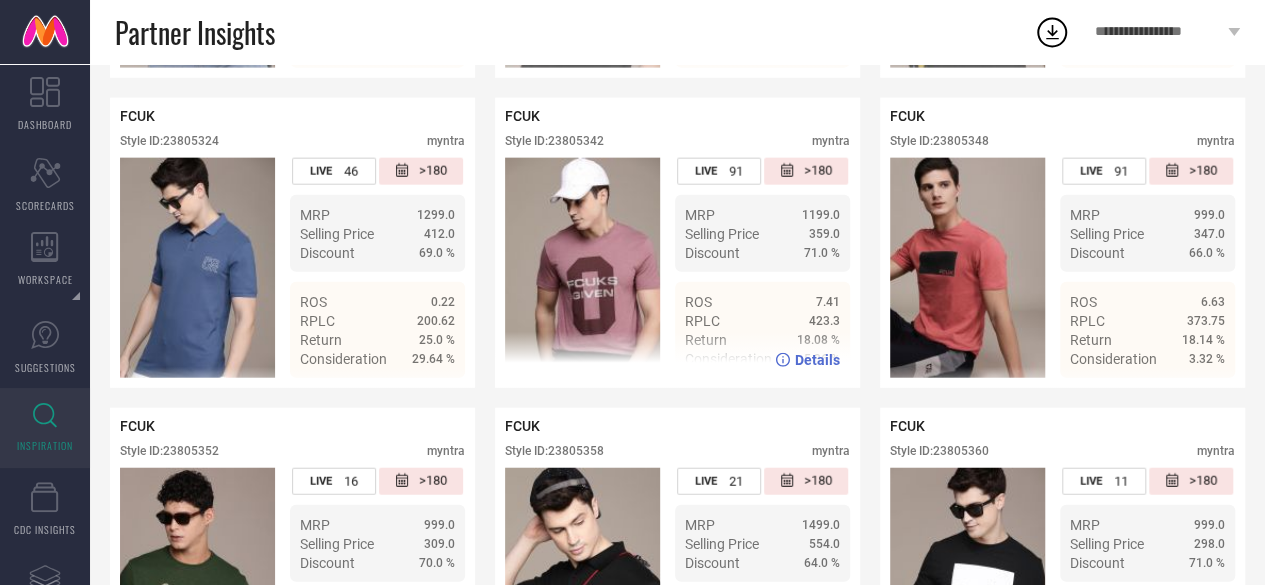 click on "Style ID:  23805342" at bounding box center [554, 141] 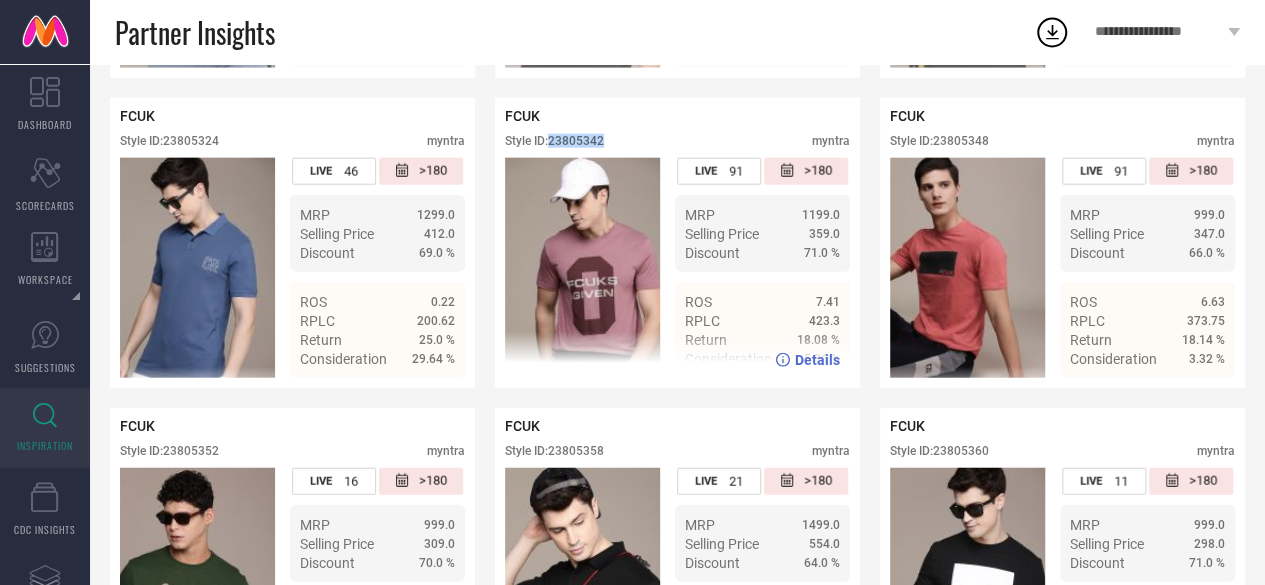 click on "Style ID:  23805342" at bounding box center (554, 141) 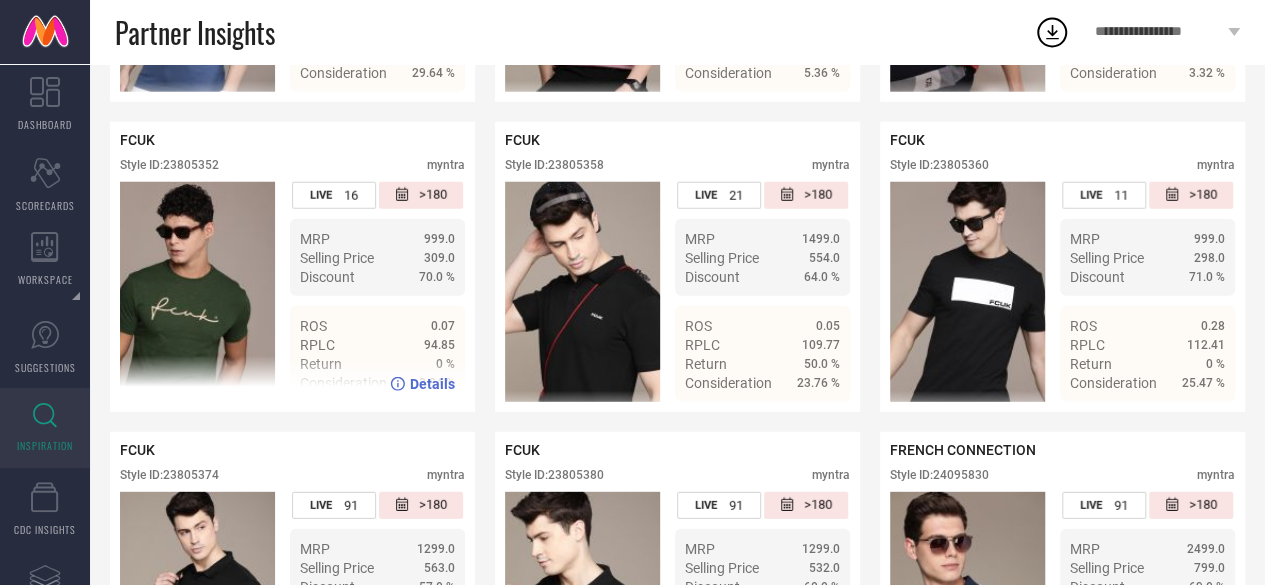 scroll, scrollTop: 2599, scrollLeft: 0, axis: vertical 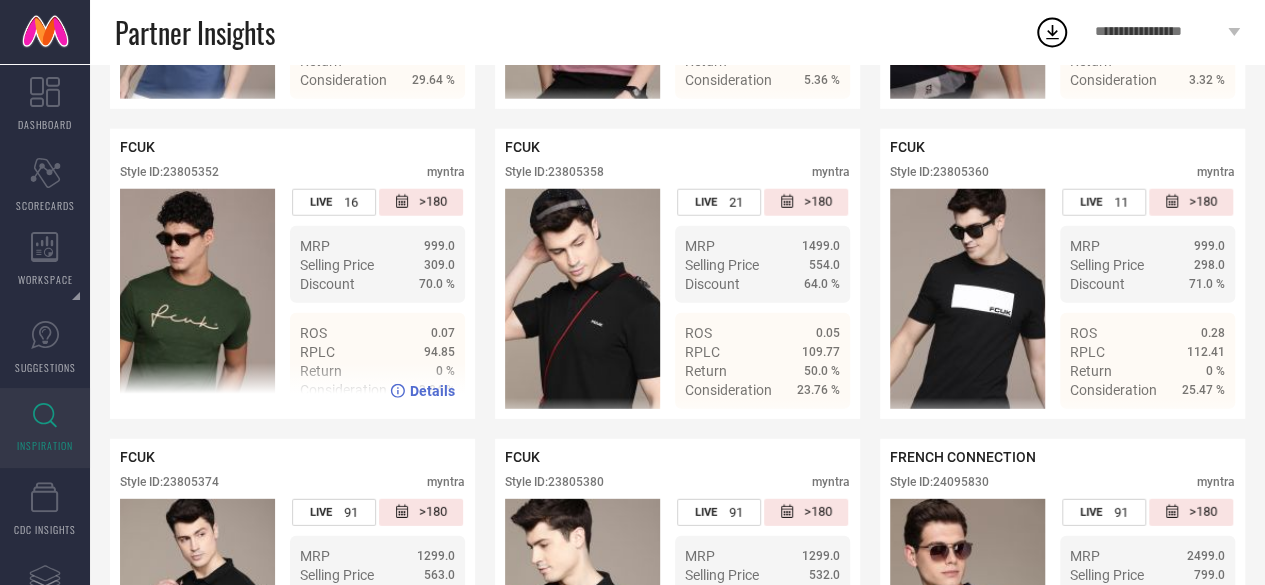 click on "Style ID:  23805352" at bounding box center (169, 172) 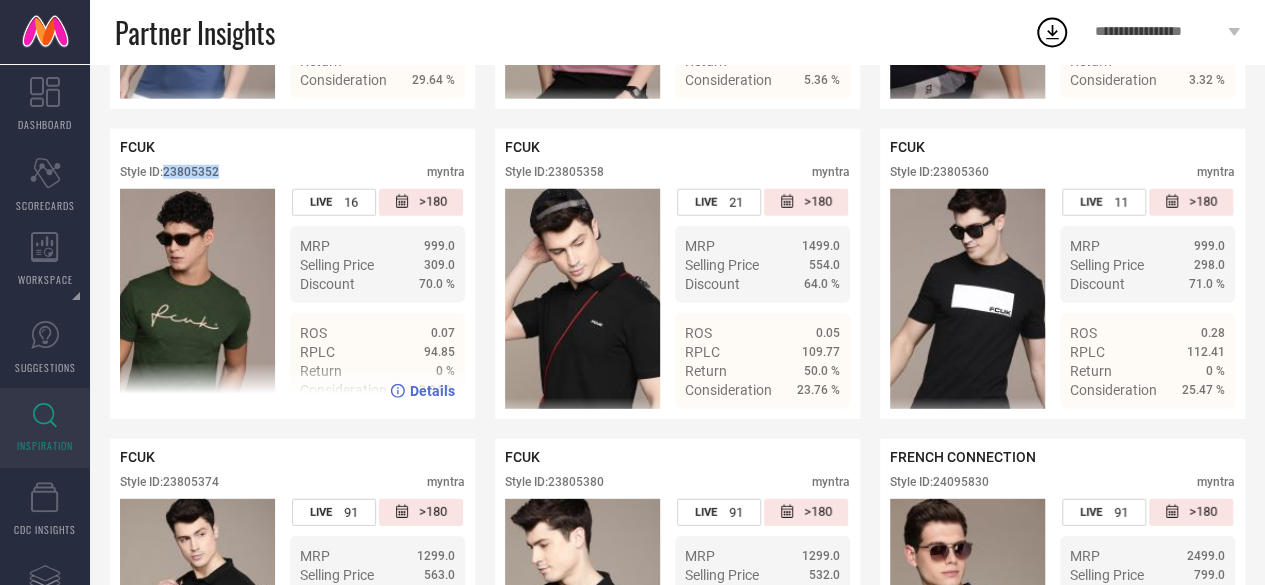 click on "Style ID:  23805352" at bounding box center (169, 172) 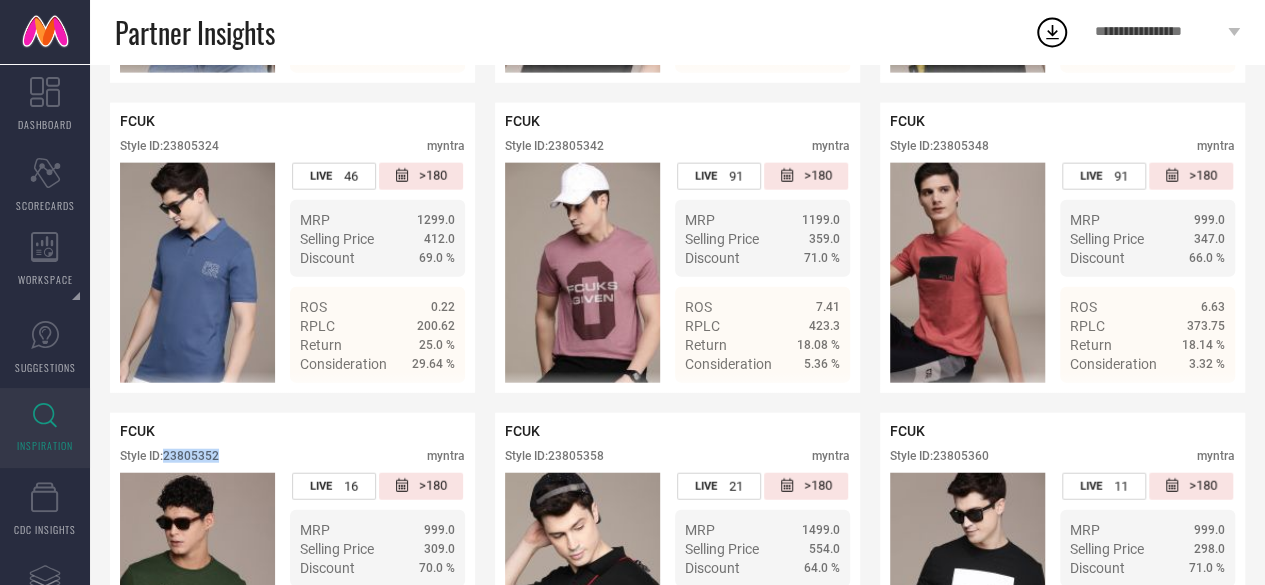 scroll, scrollTop: 2314, scrollLeft: 0, axis: vertical 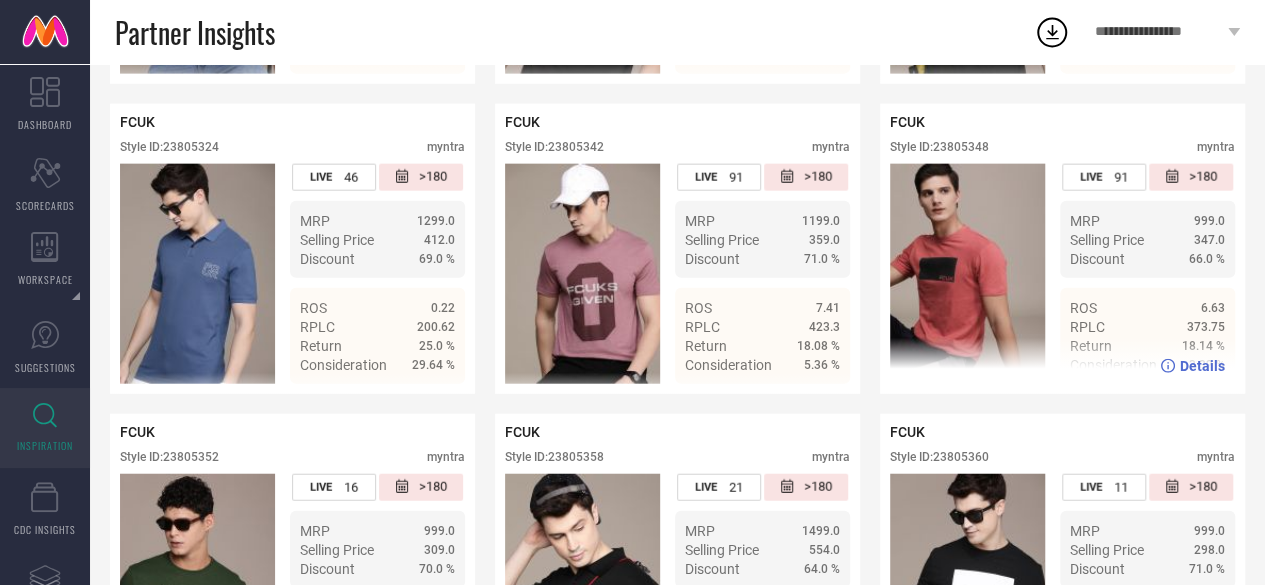 click on "Style ID:  23805348" at bounding box center (939, 147) 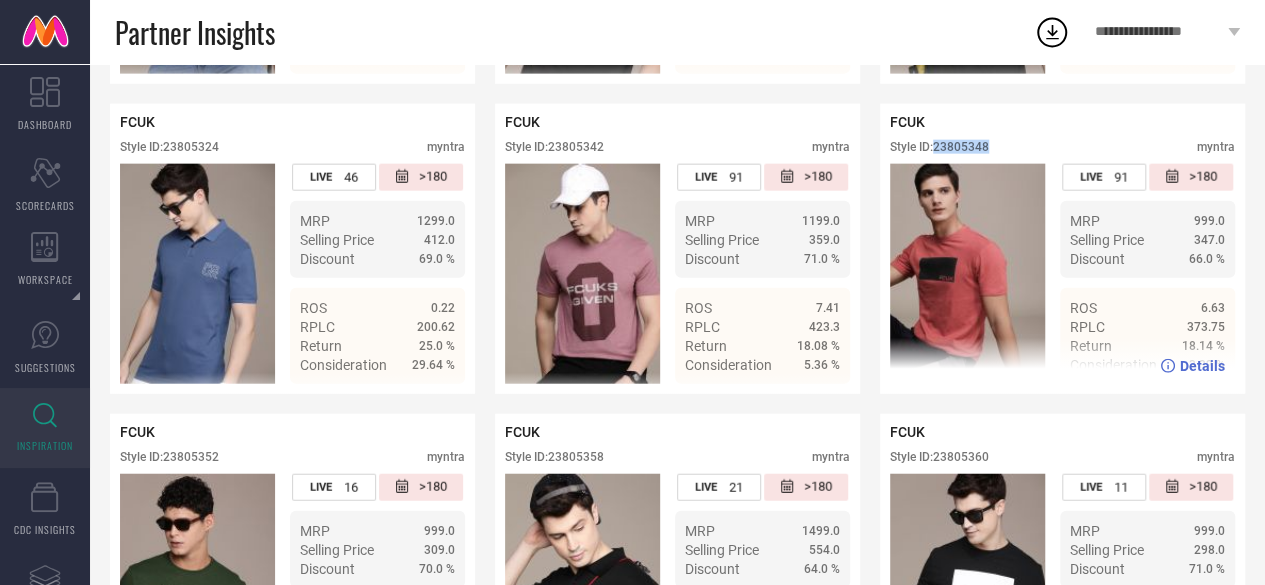 click on "Style ID:  23805348" at bounding box center (939, 147) 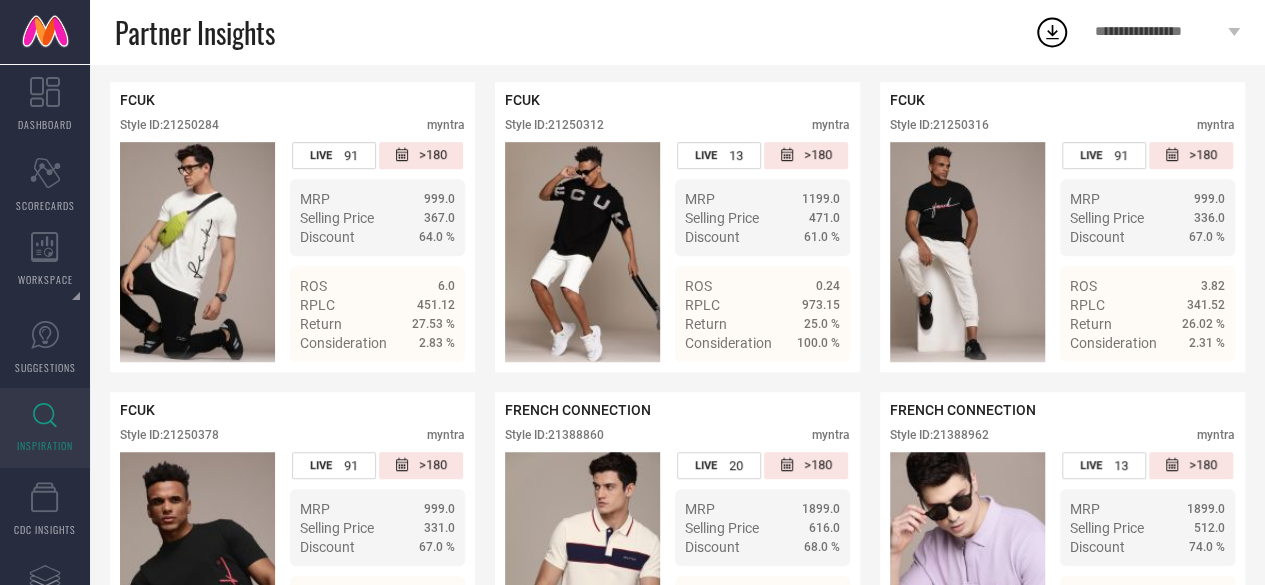 scroll, scrollTop: 0, scrollLeft: 0, axis: both 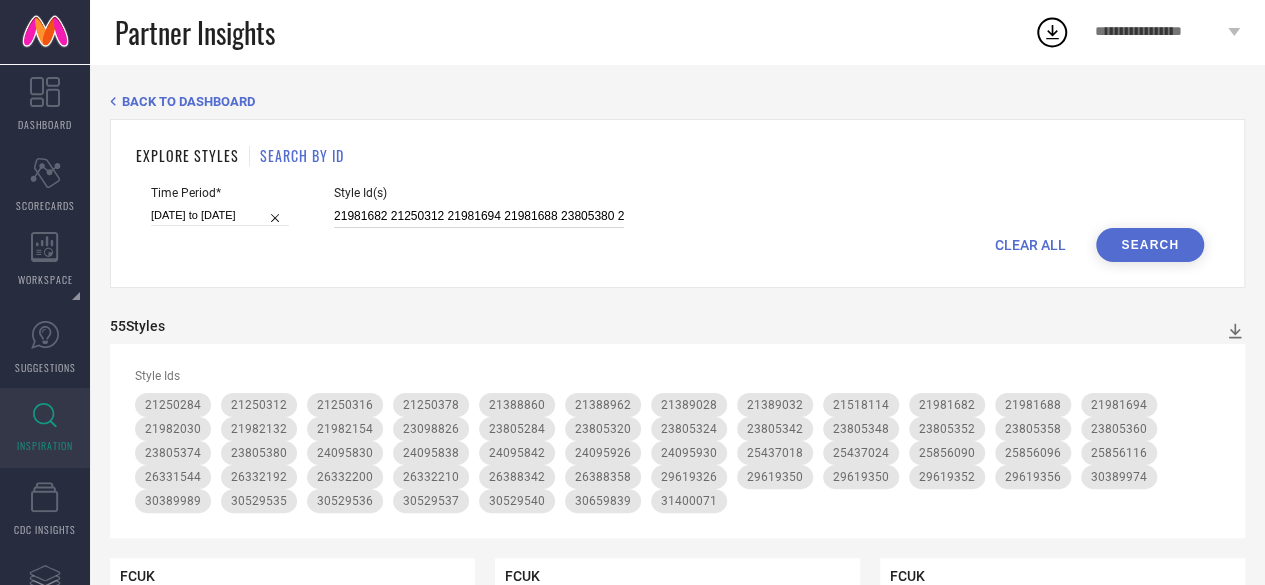 click on "21981682 21250312 21981694 21981688 23805380 23805374 23098826 25856116 21250284 21250378 21518114 24095930 23805342 23805348 24095830 21250316 25856096 25437024 31400071 26388342 30529537 30659839 29619350 29619356 30529536 29619352 30389989 30389974 24095838 29619326 30529540 23805360 24095892 25437018 26332210 30529535 23805324 21388962 26388358 21389032 23805378 24095842 21389028 24095926 21388860 23805320 21982030 23805358 23805352 26331544 25856090 26332192 21982154 23805284 23805276 26332200 21982132 24095928 21250294 24095896 21981972 24095858 26332208 26331562 24095878 25437022 21518186" at bounding box center (479, 216) 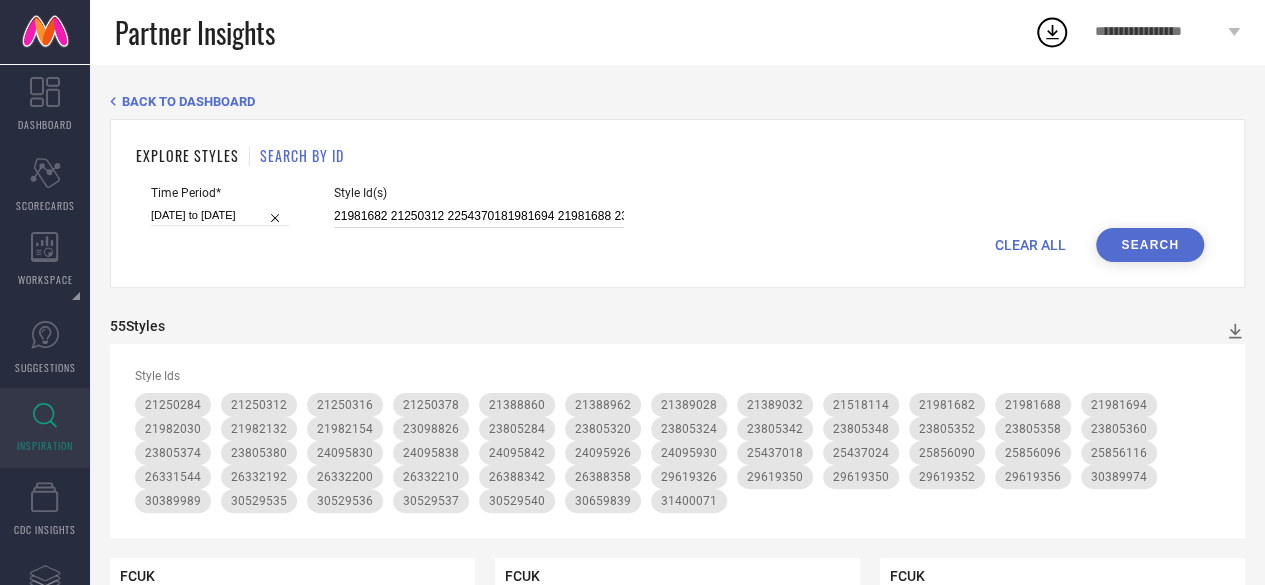 type on "21981682 21250312 2254370181981694 21981688 23805380 23805374 23098826 25856116 21250284 21250378 21518114 24095930 23805342 23805348 24095830 21250316 25856096 25437024 31400071 26388342 30529537 30659839 29619350 29619356 30529536 29619352 30389989 30389974 24095838 29619326 30529540 23805360 24095892 25437018 26332210 30529535 23805324 21388962 26388358 21389032 23805378 24095842 21389028 24095926 21388860 23805320 21982030 23805358 23805352 26331544 25856090 26332192 21982154 23805284 23805276 26332200 21982132 24095928 21250294 24095896 21981972 24095858 26332208 26331562 24095878 25437022 21518186" 